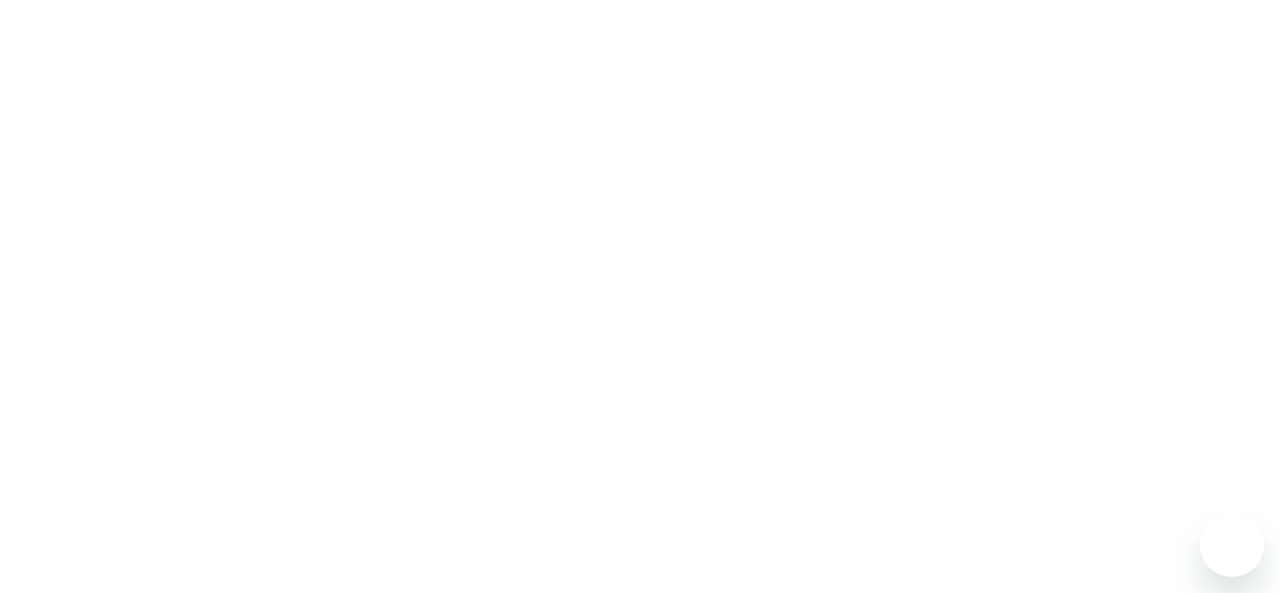 scroll, scrollTop: 0, scrollLeft: 0, axis: both 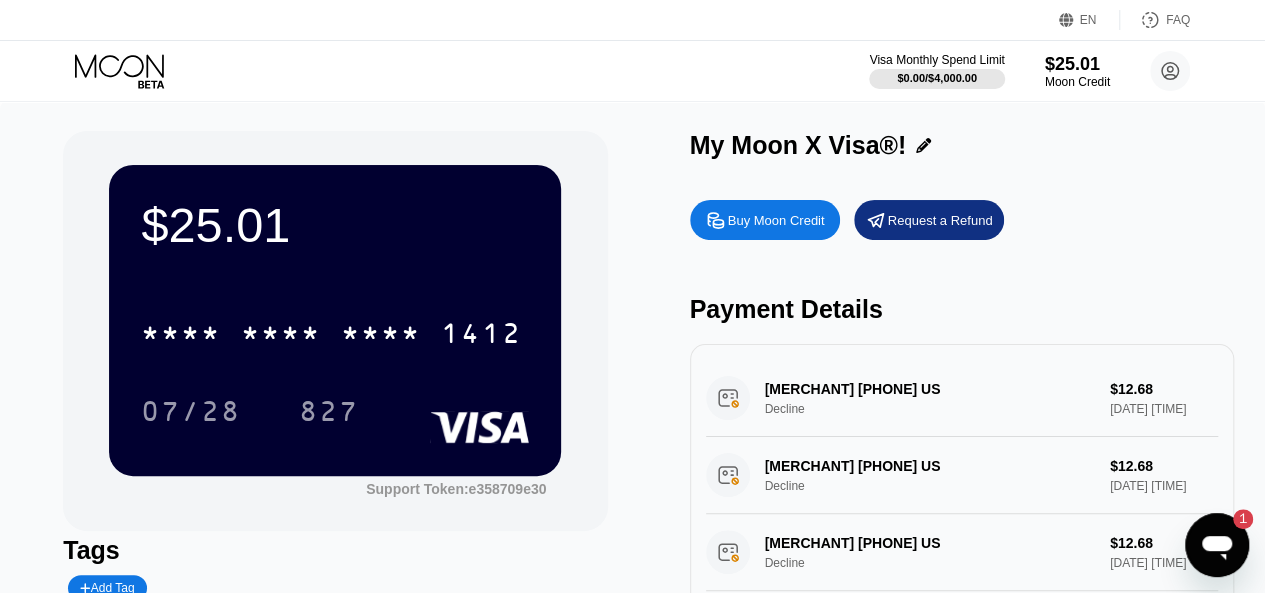 click at bounding box center [1217, 545] 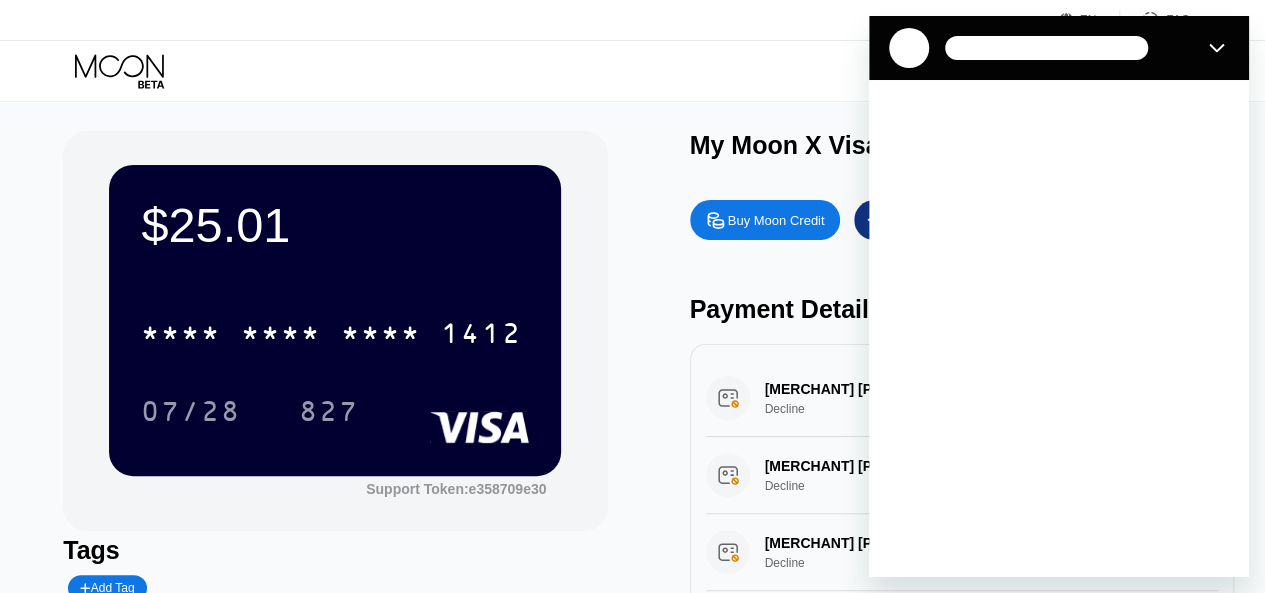 scroll, scrollTop: 0, scrollLeft: 0, axis: both 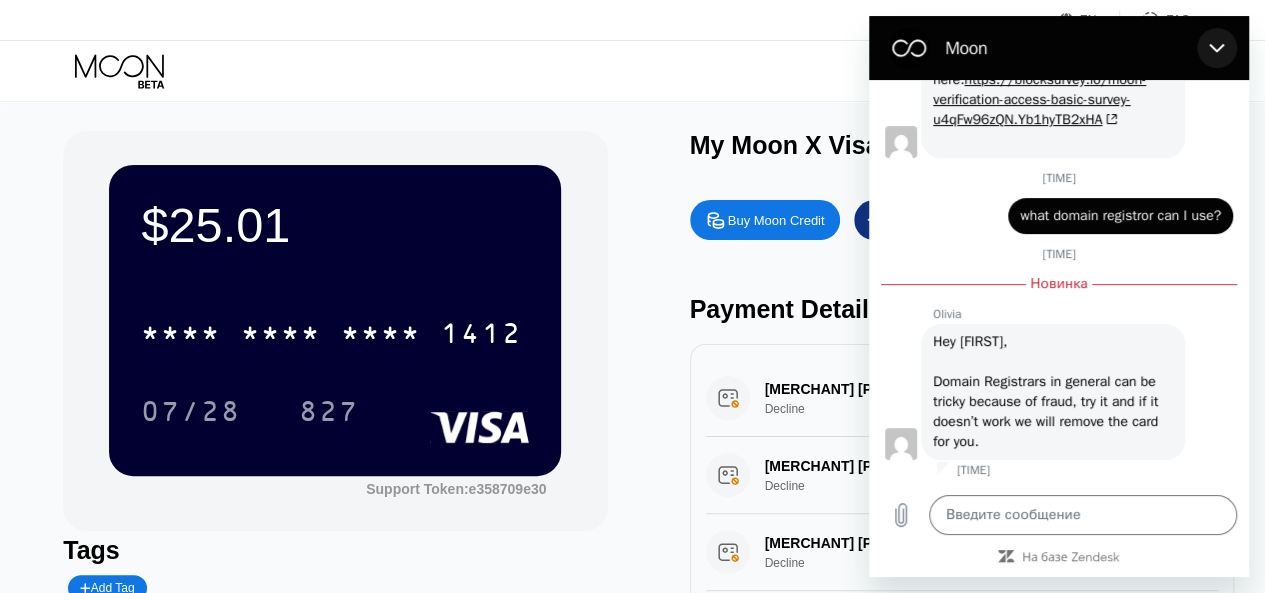 click on "Moon" at bounding box center (1059, 48) 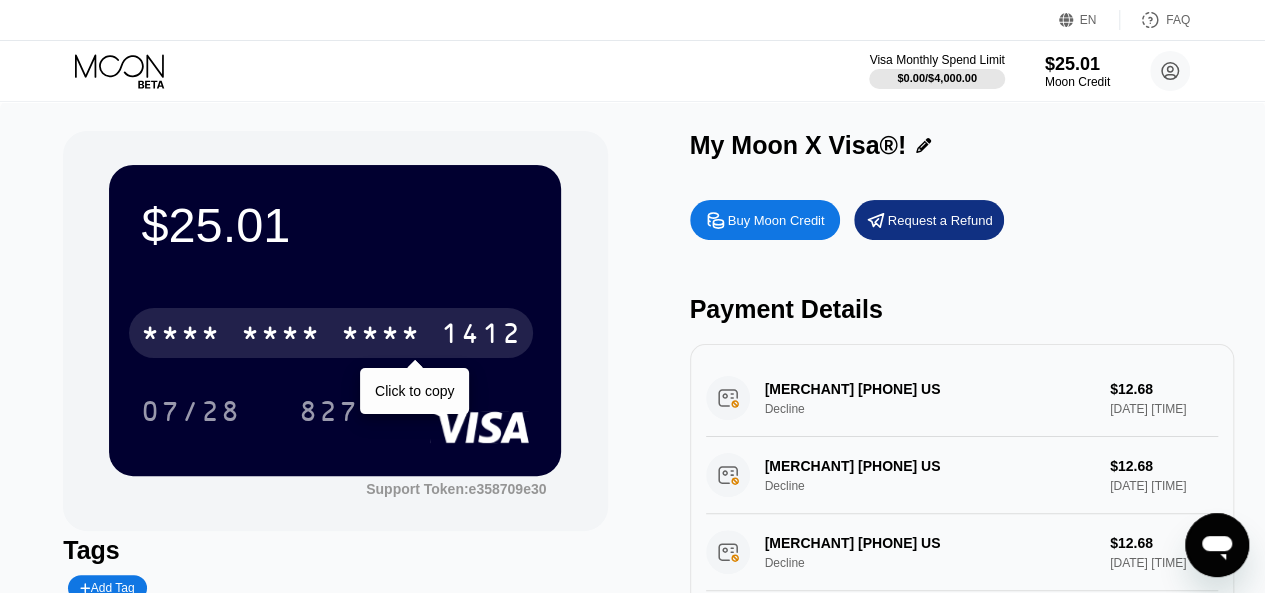 click on "[CREDITCARD]" at bounding box center [331, 333] 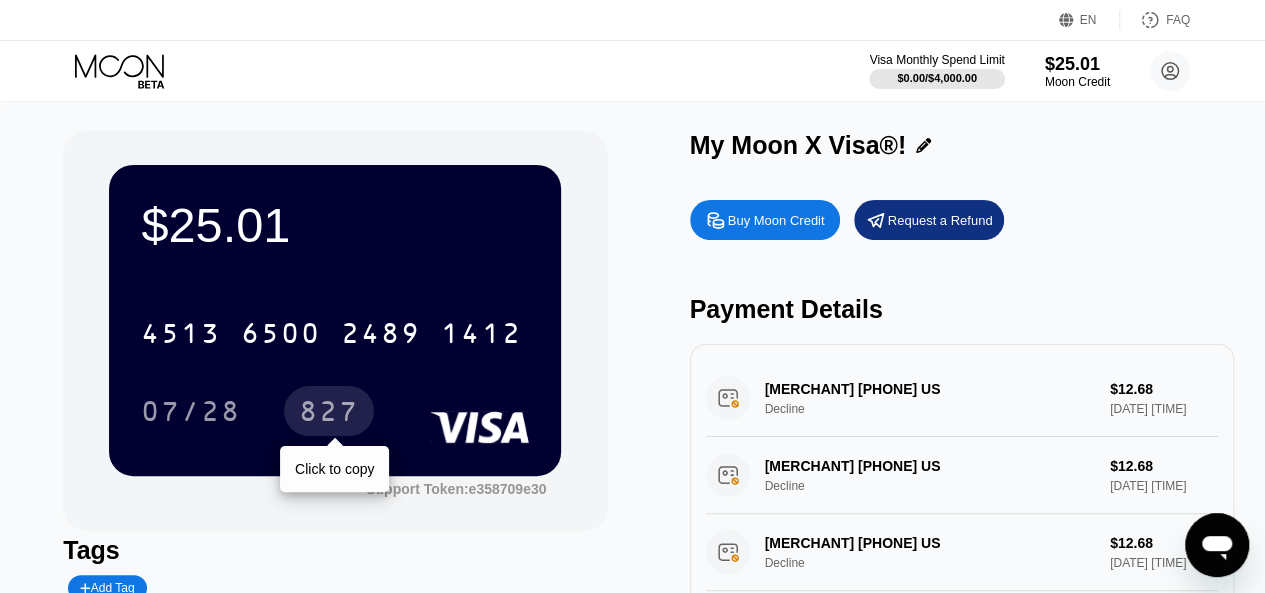 click on "827" at bounding box center [329, 414] 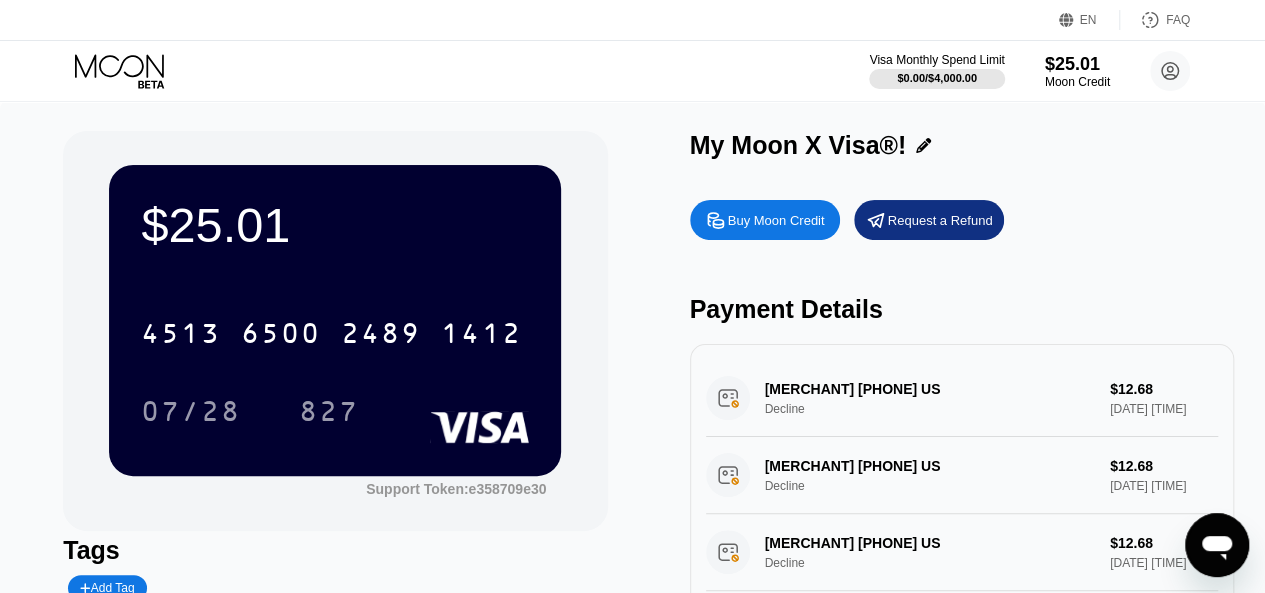 type on "x" 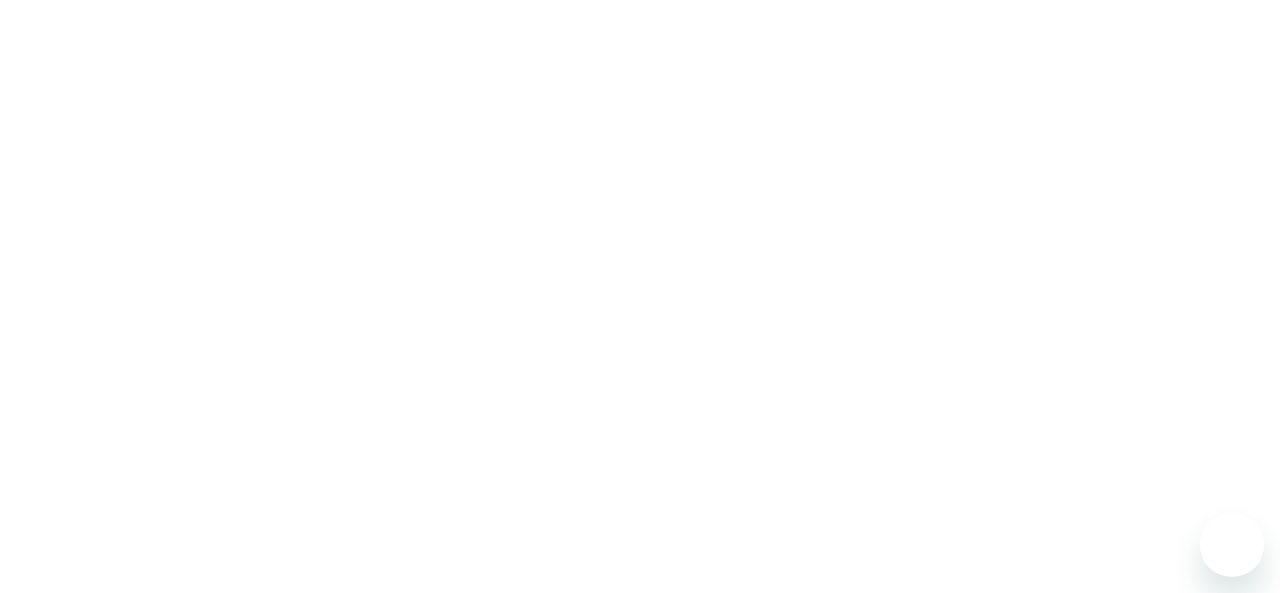 scroll, scrollTop: 0, scrollLeft: 0, axis: both 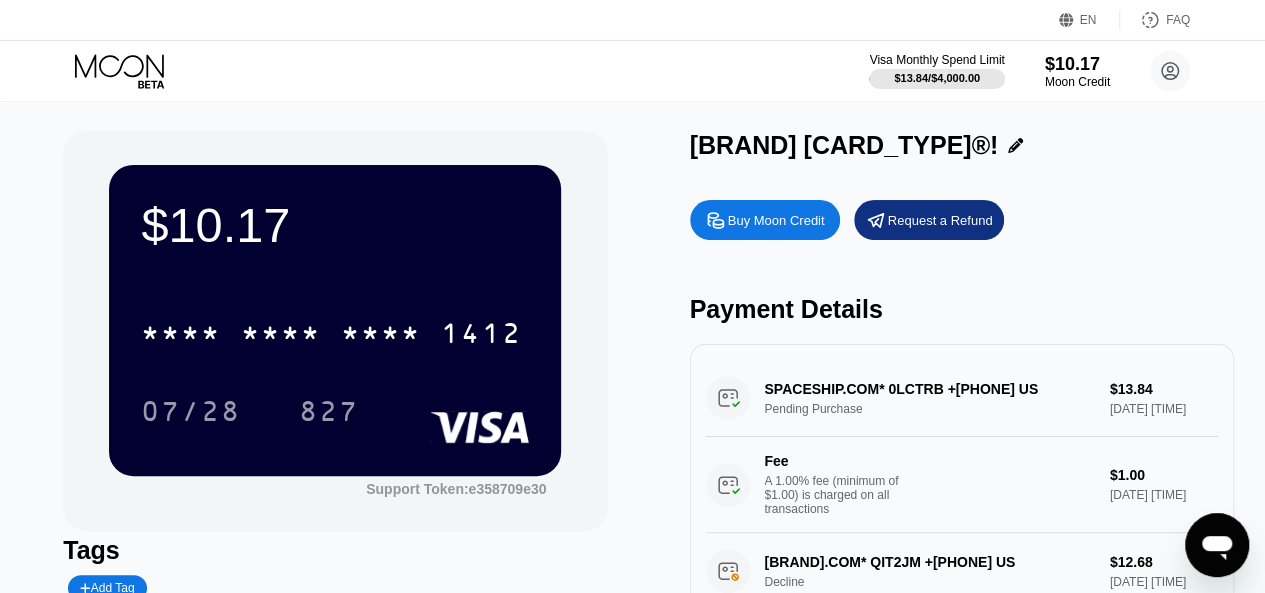 click 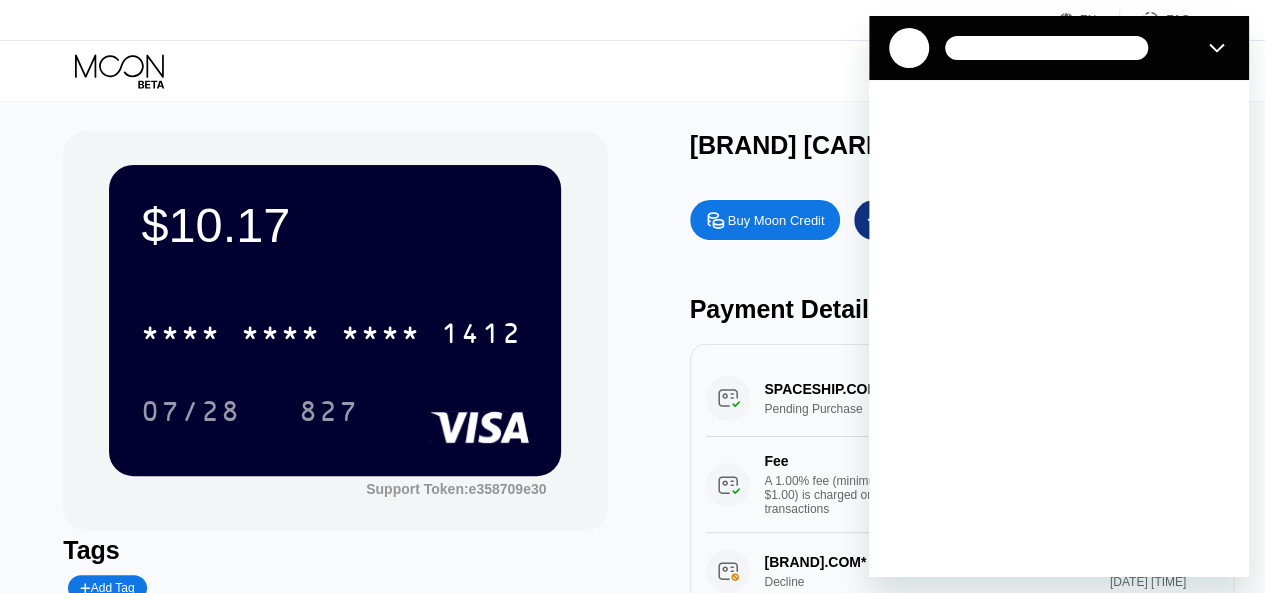 scroll, scrollTop: 0, scrollLeft: 0, axis: both 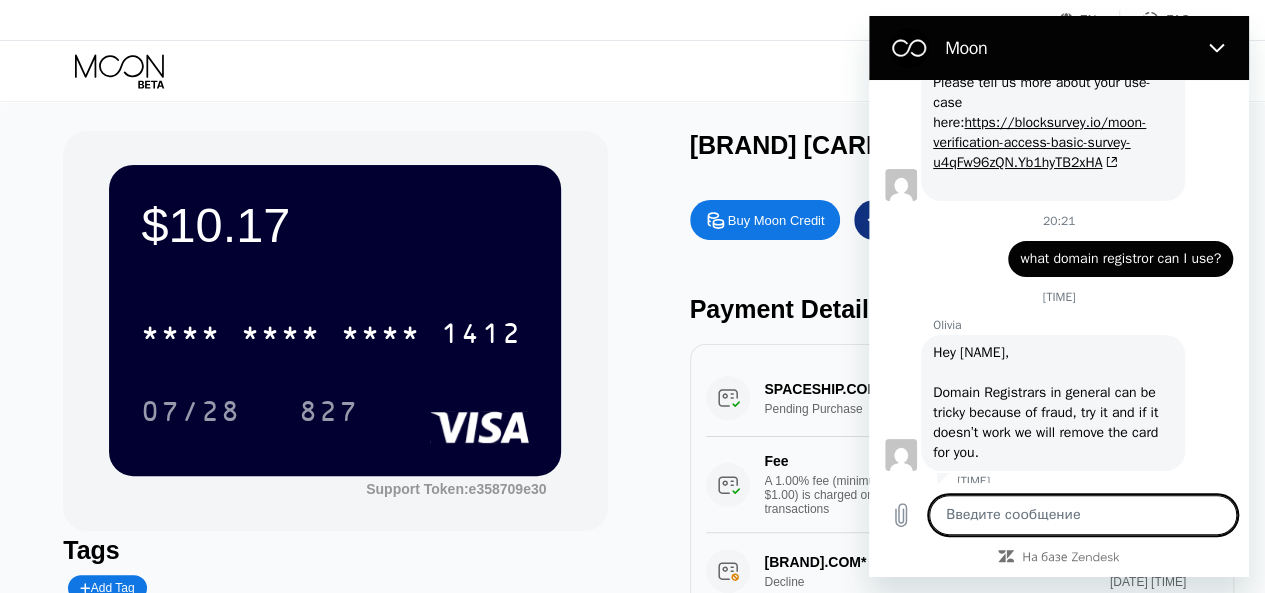 type on "Ы" 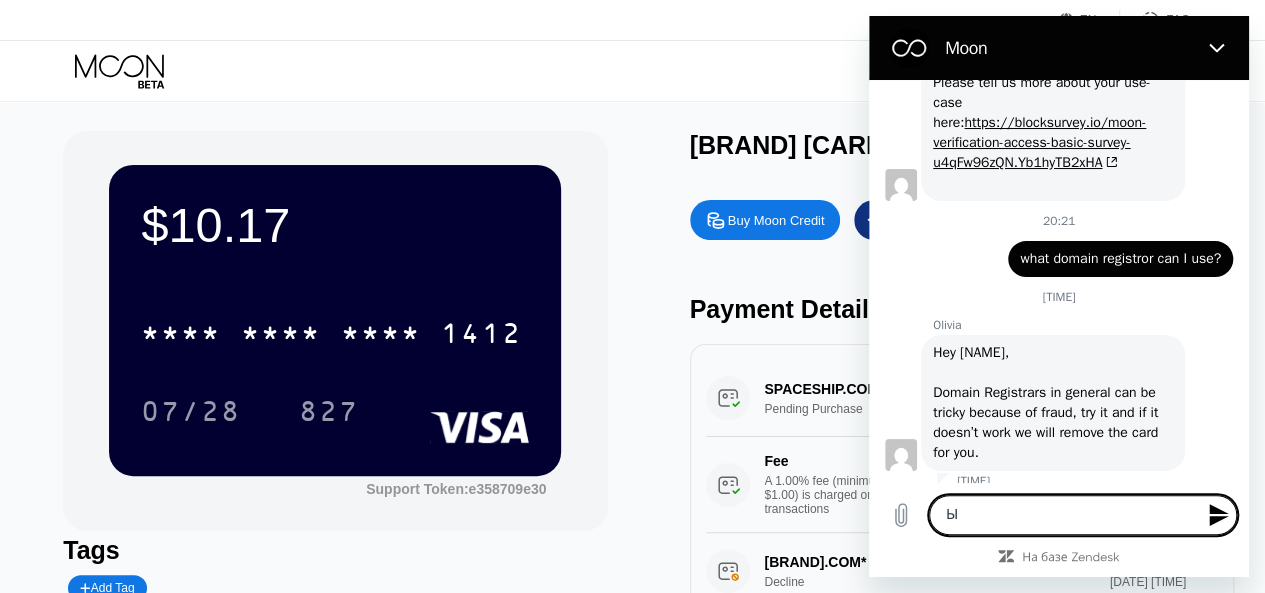 type 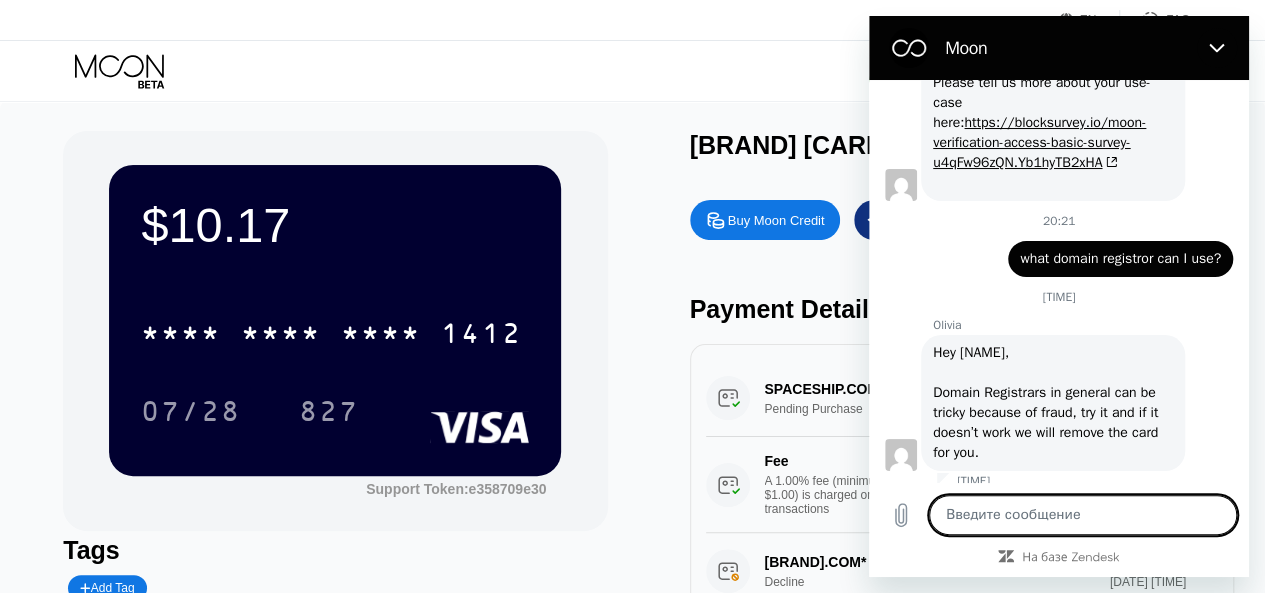 type on "S" 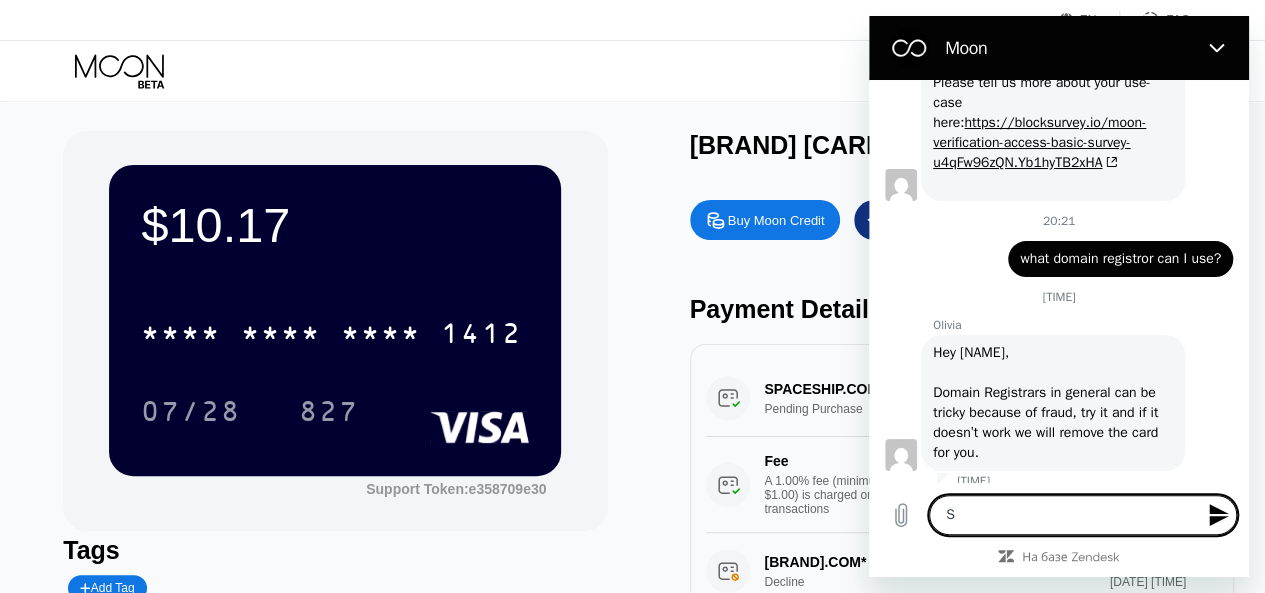 type on "Sp" 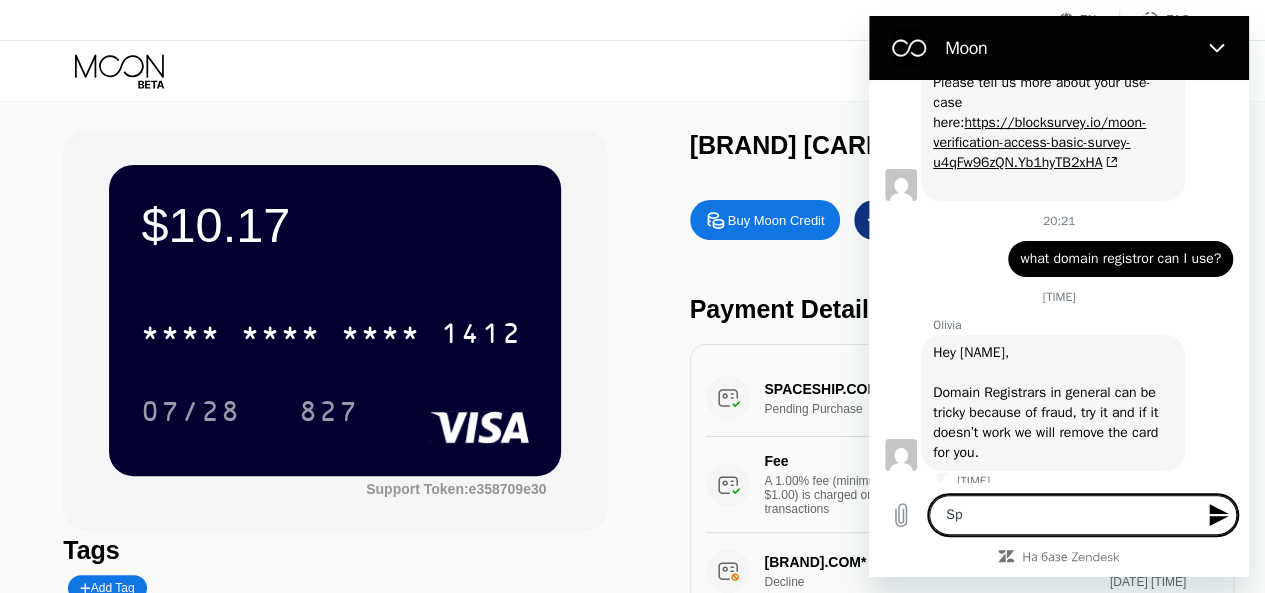 type on "Spa" 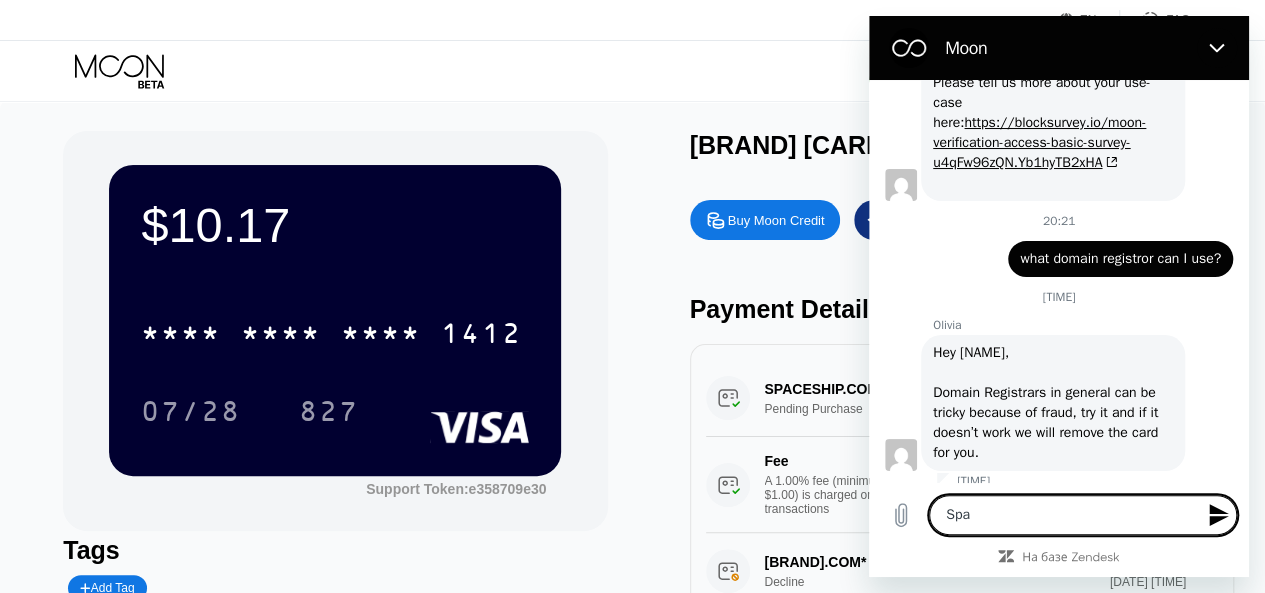 type on "Spac" 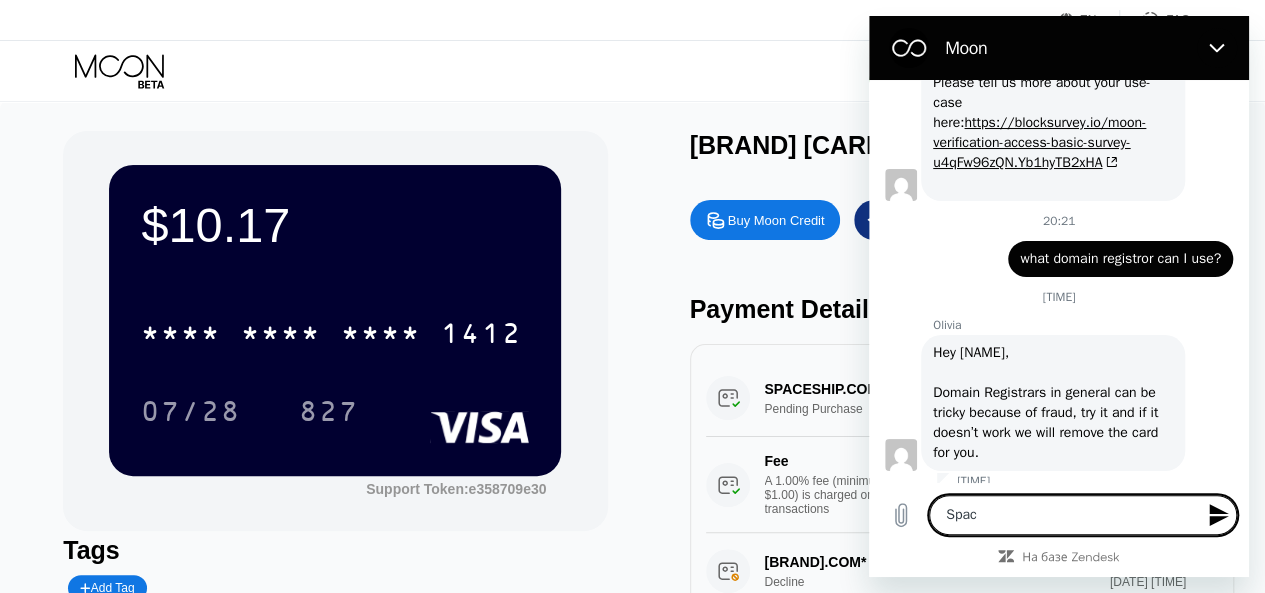 type on "Space" 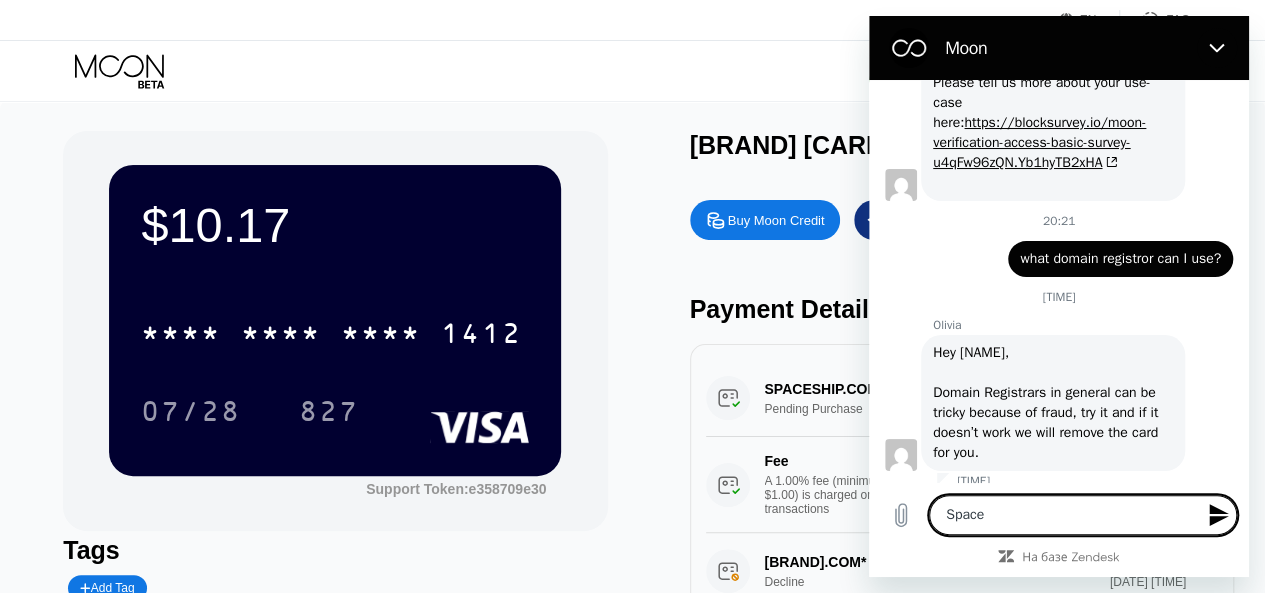 type on "Spacec" 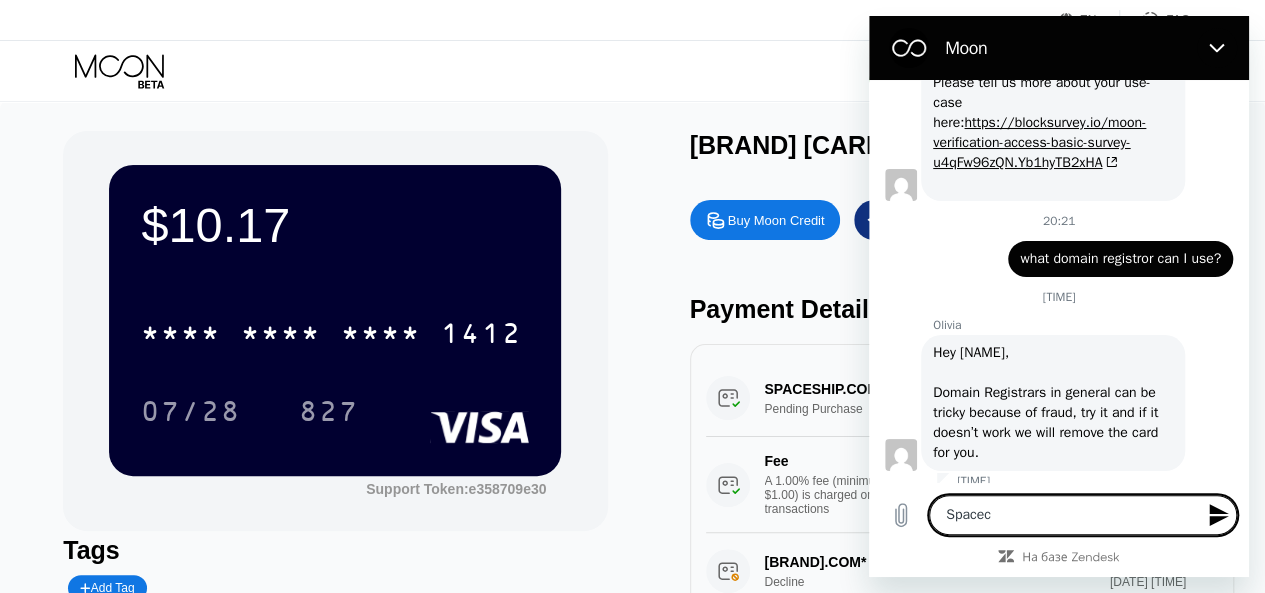 type on "Spacecs" 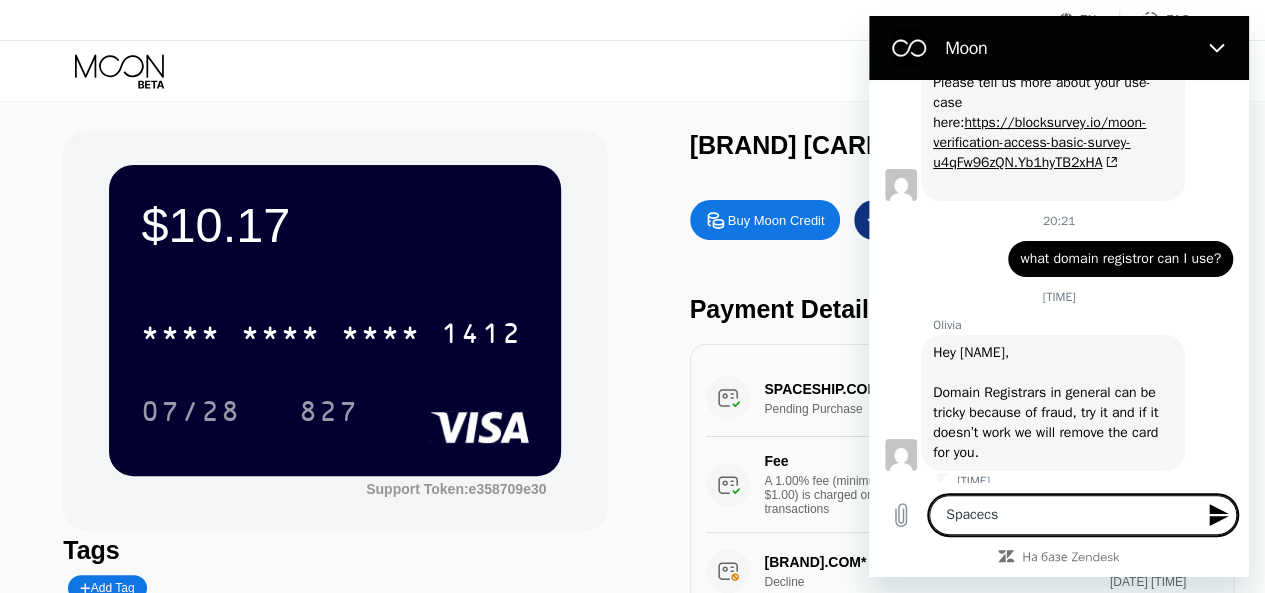 type on "Spacec" 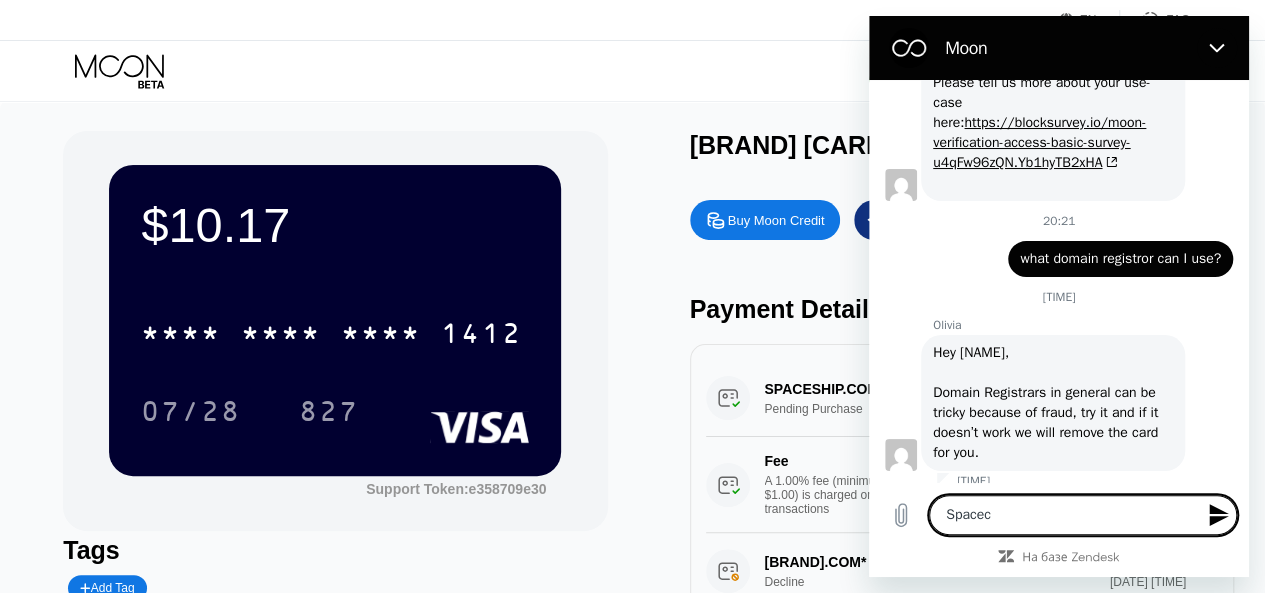 type on "Space" 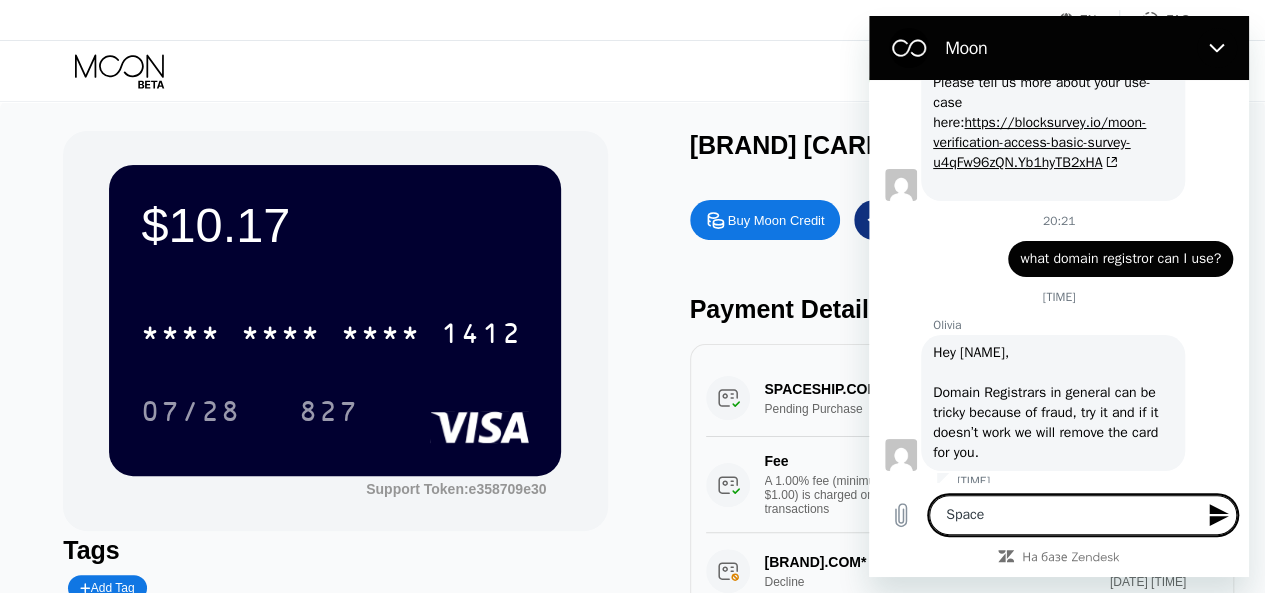 type on "Spaces" 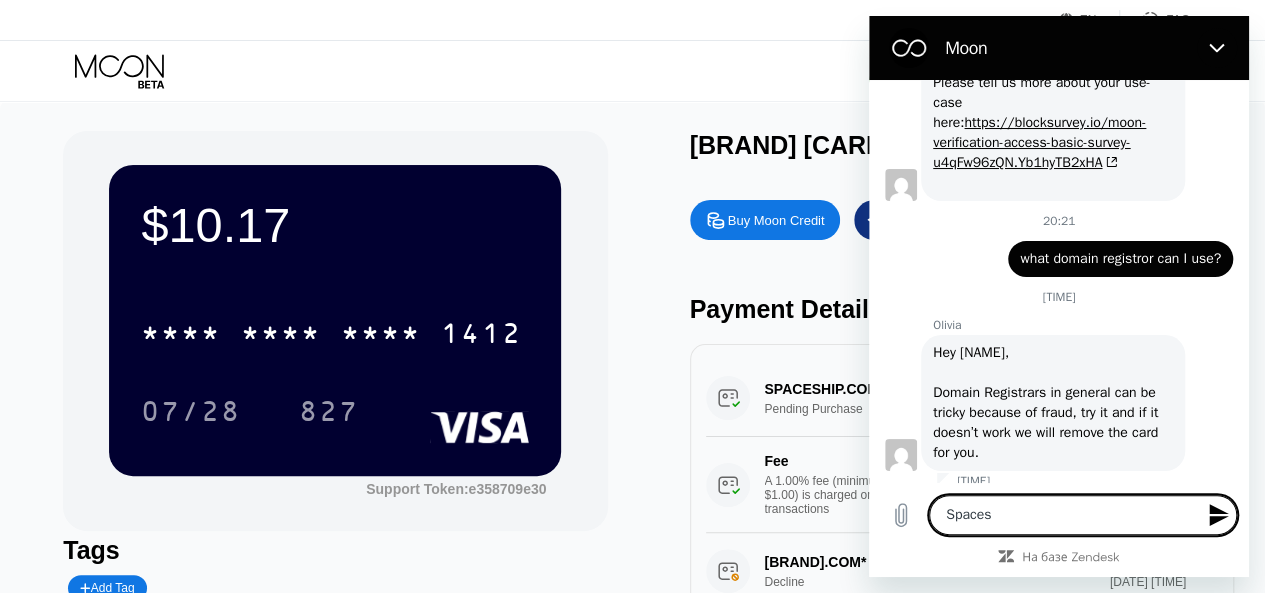 type on "Spacesh" 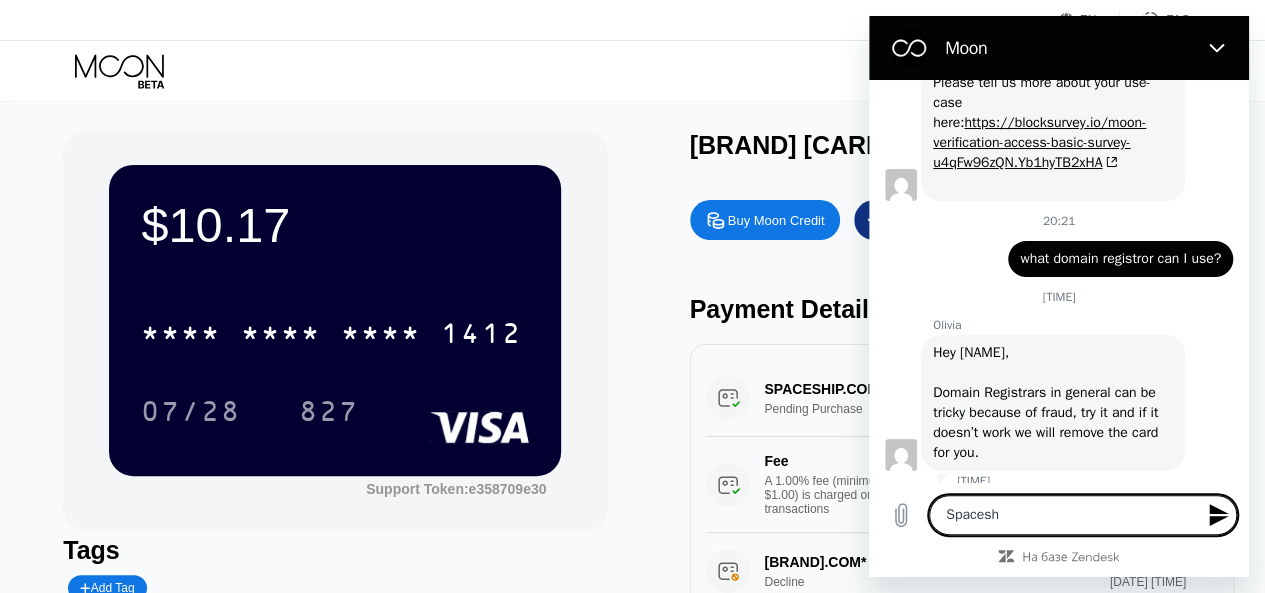 type on "Spaceshi" 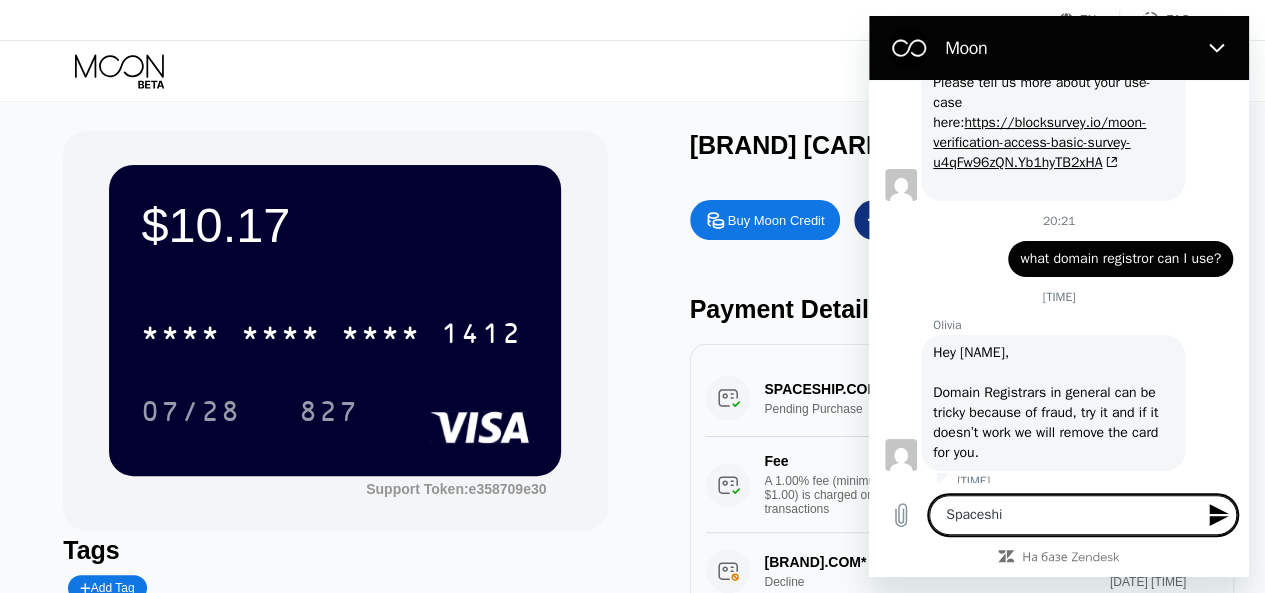 type on "Spaceship" 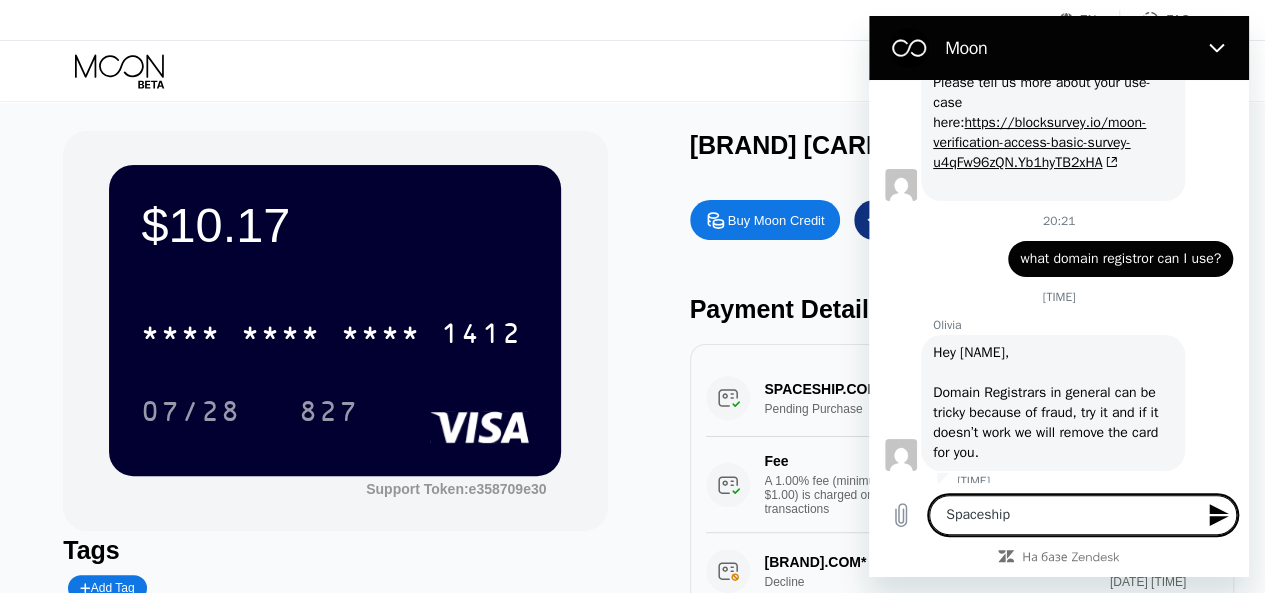 type on "Spaceship" 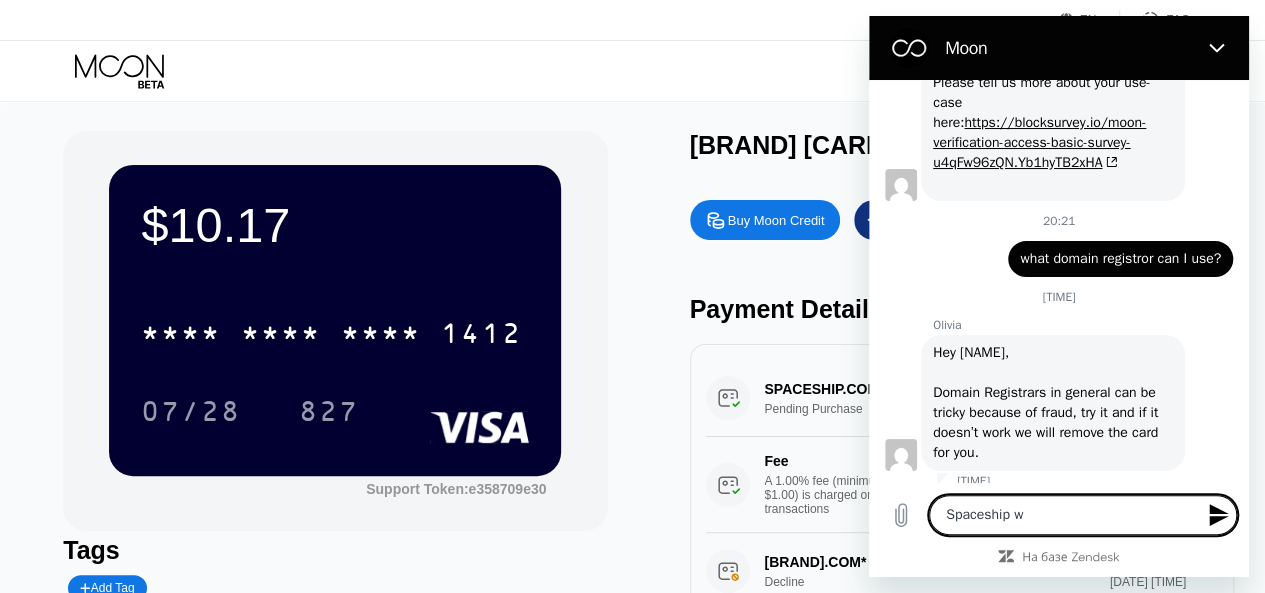 type on "Spaceship wr" 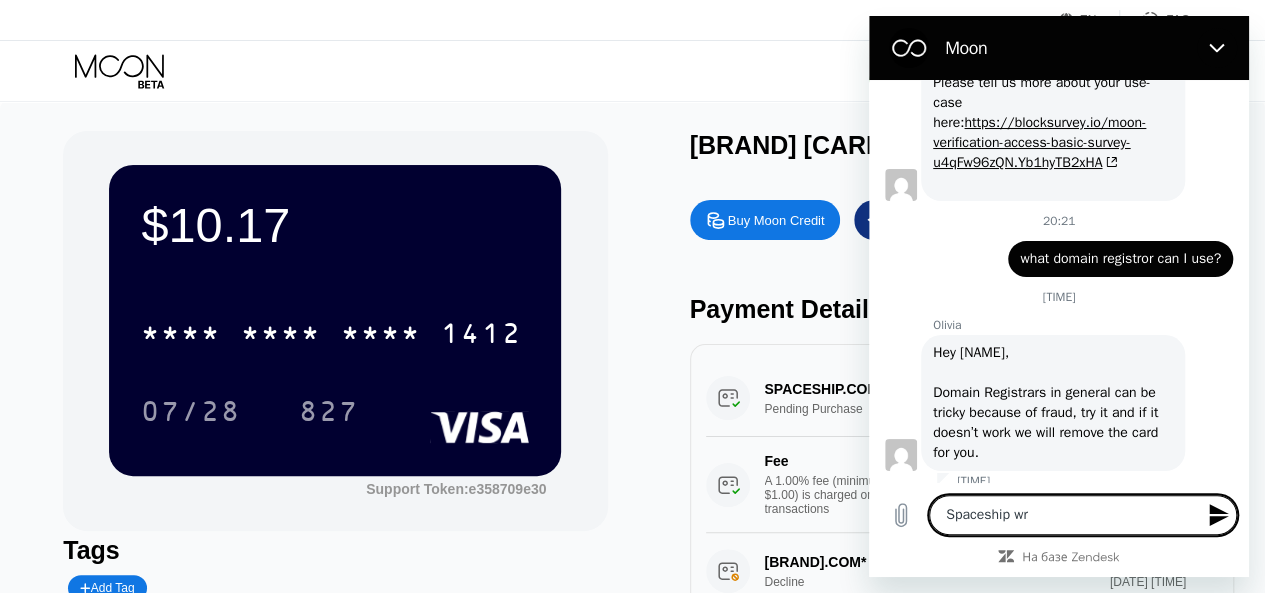 type on "Spaceship wro" 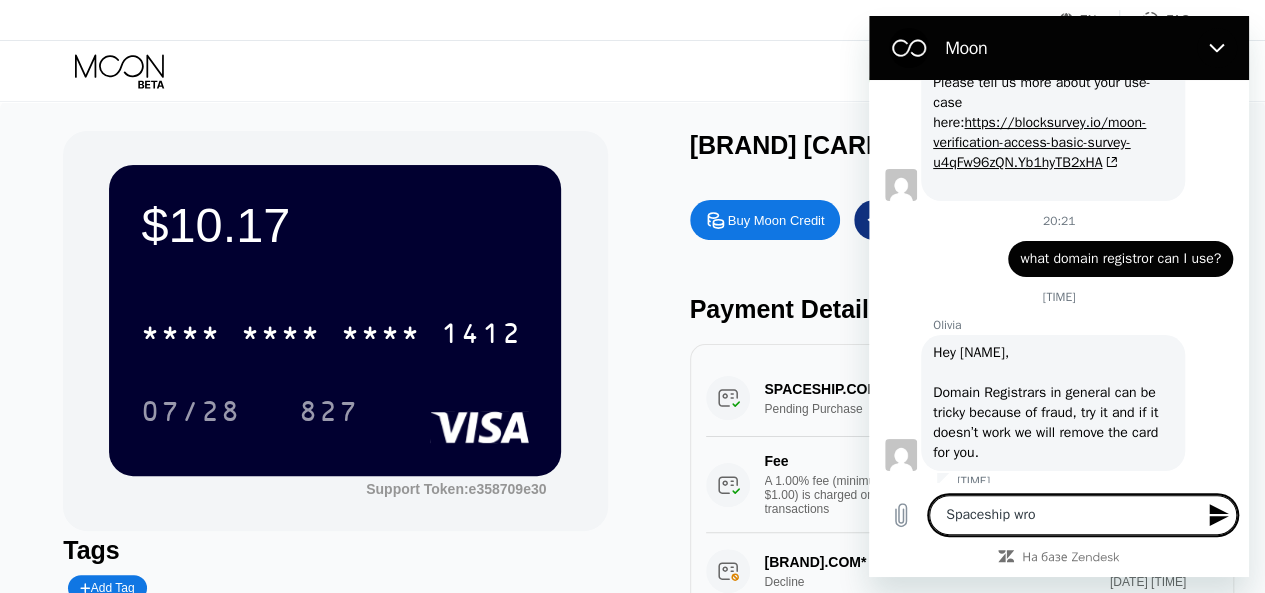 type on "Spaceship wrok" 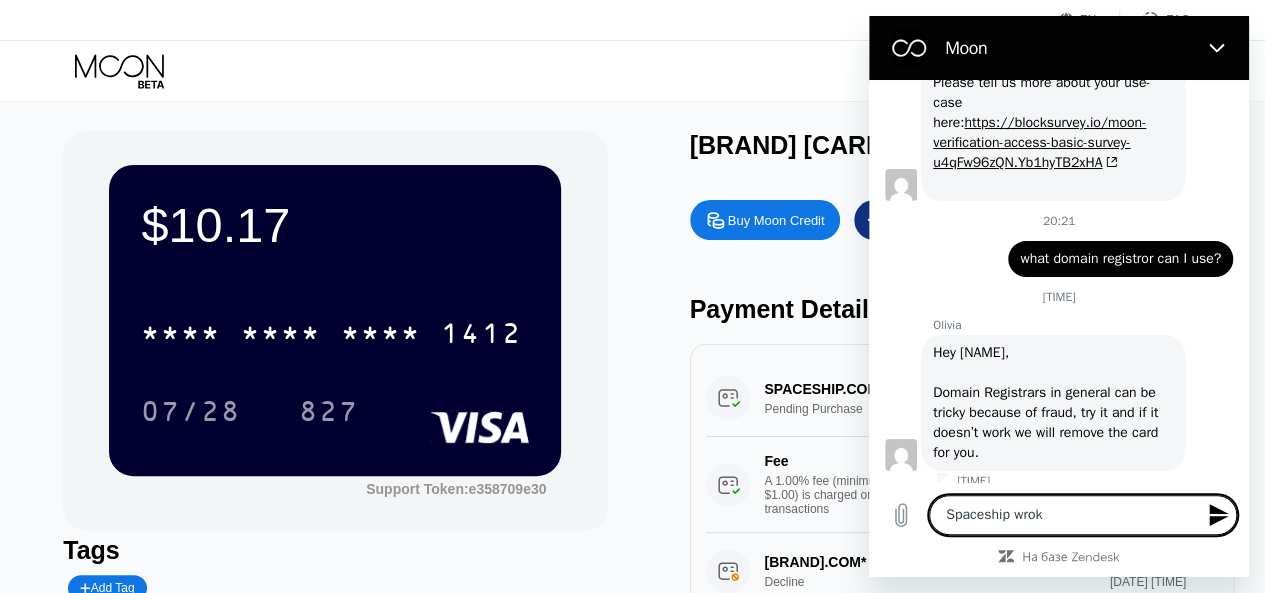 type on "Spaceship wroke" 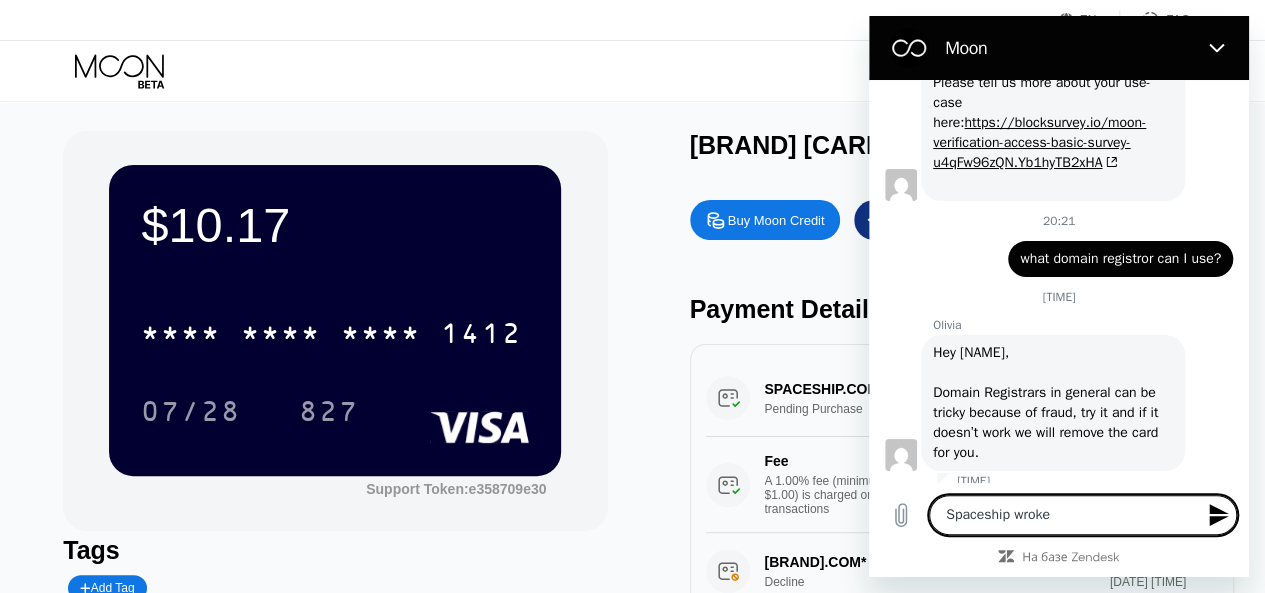 type on "Spaceship wrok" 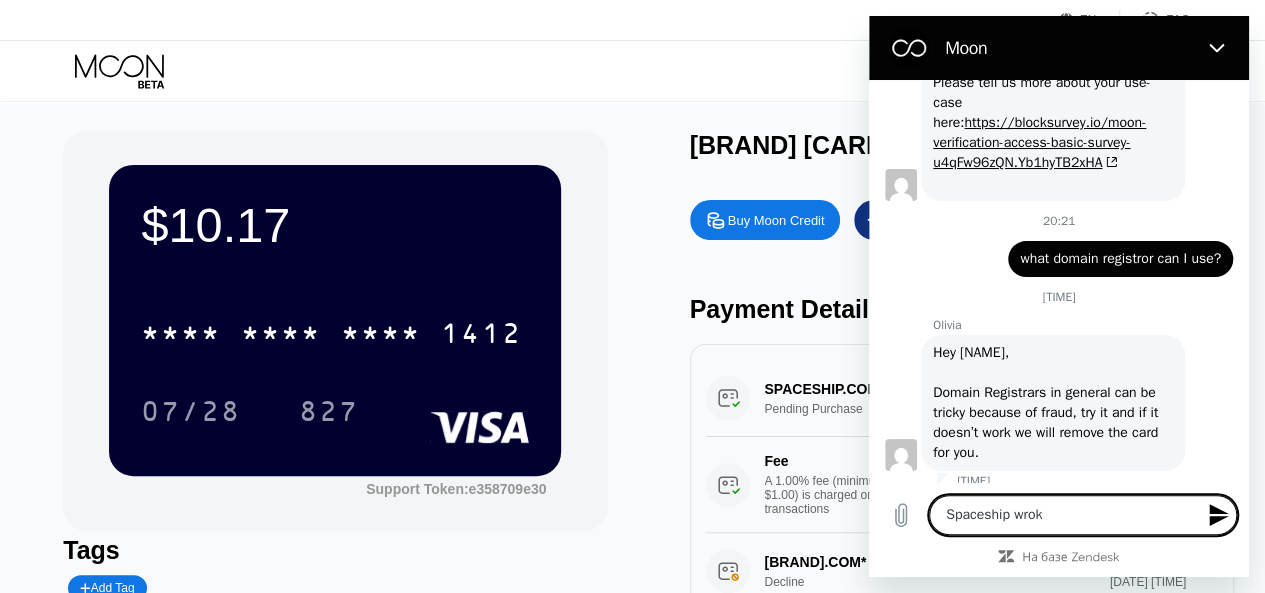 type on "Spaceship wro" 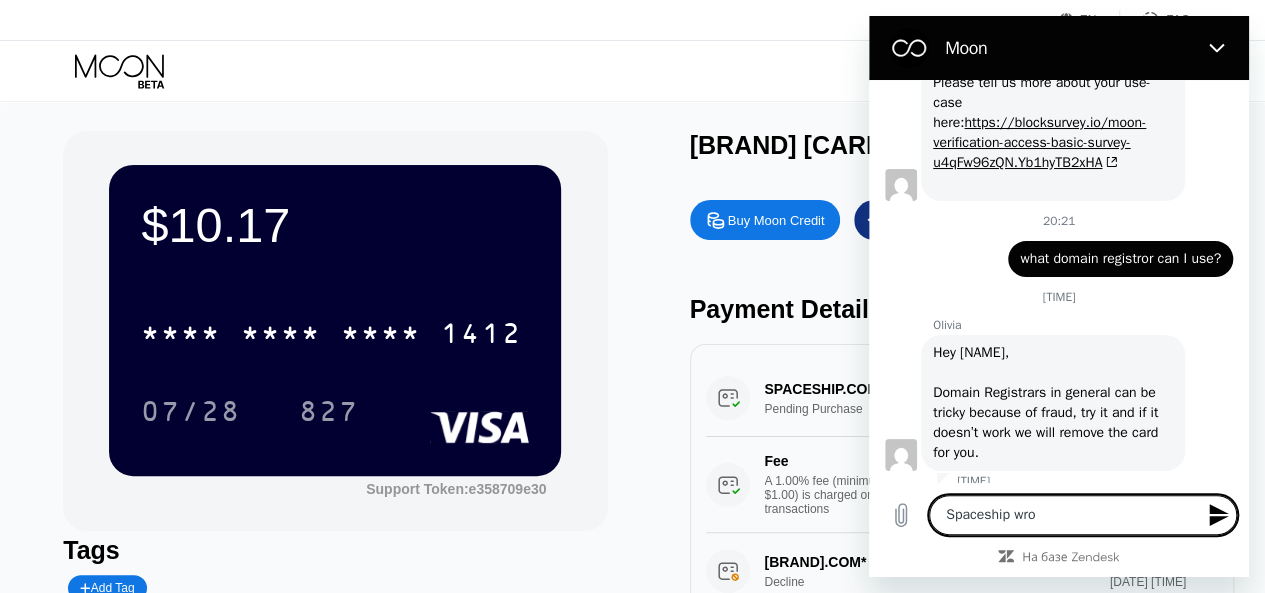type on "Spaceship wr" 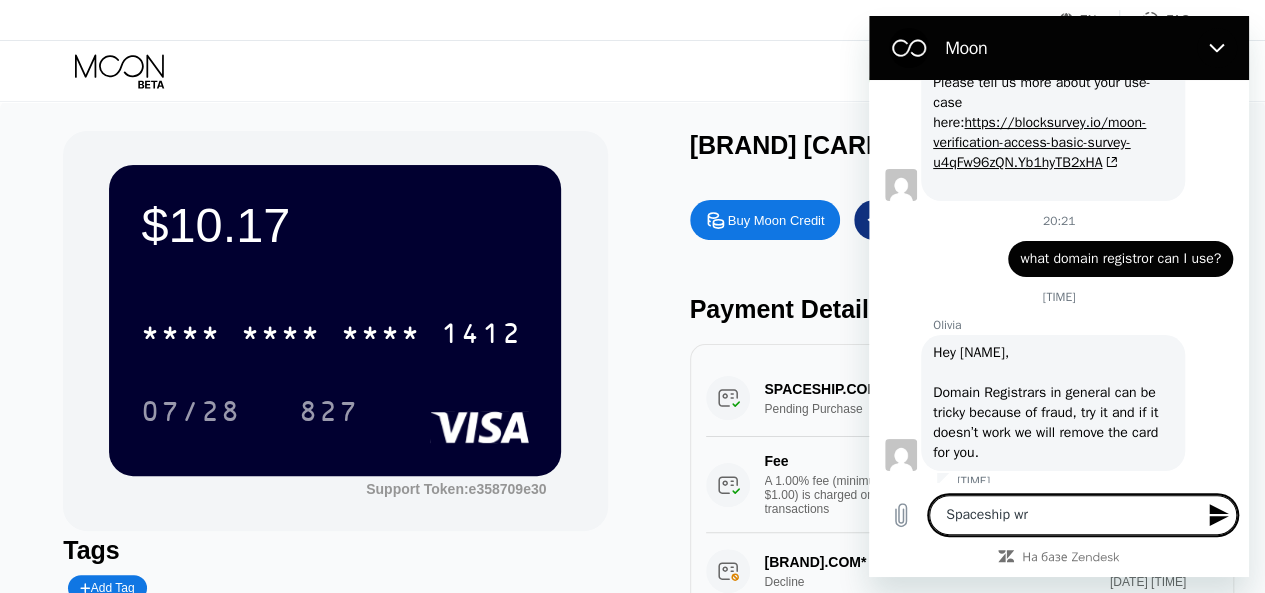 type on "Spaceship w" 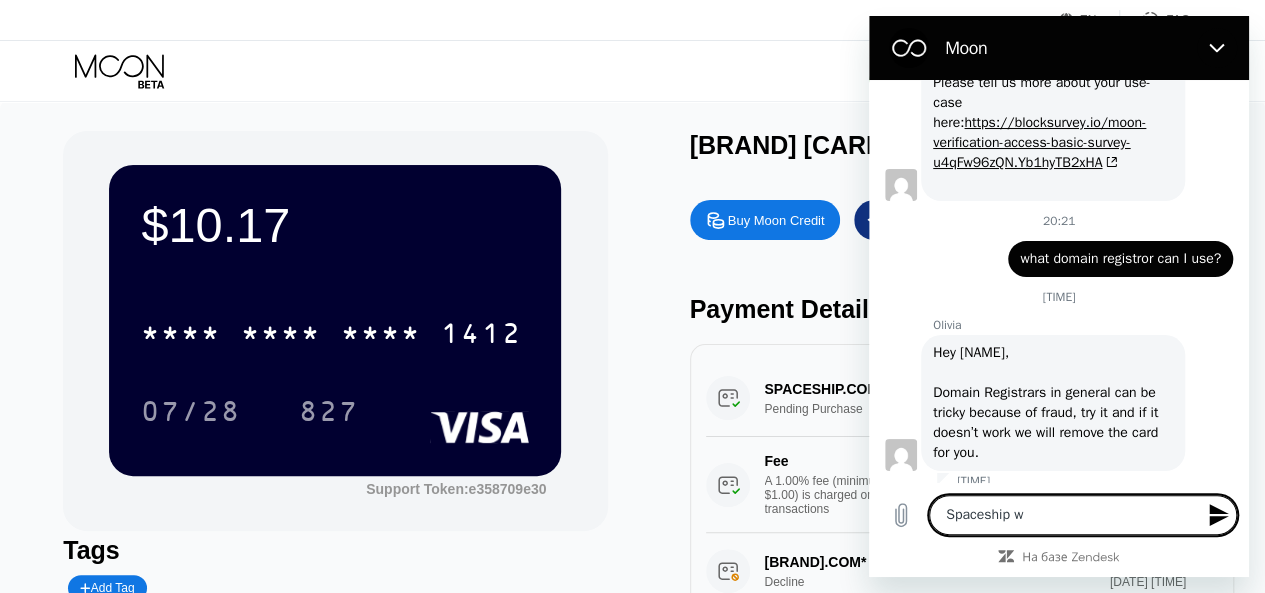 type on "Spaceship wo" 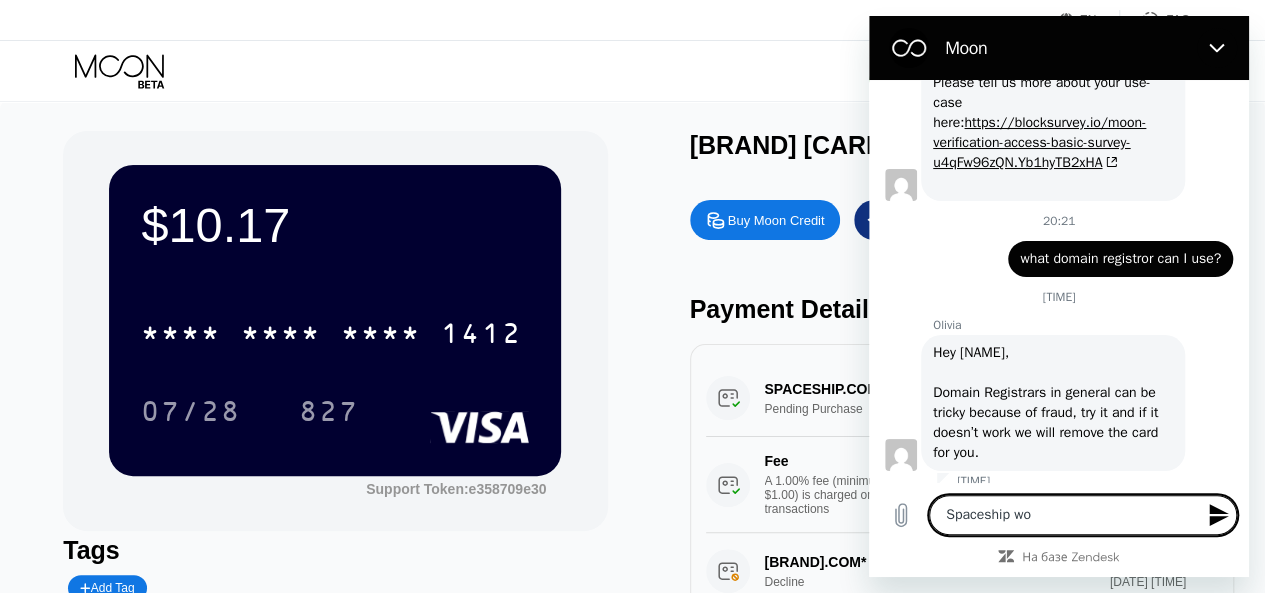 type on "Spaceship wor" 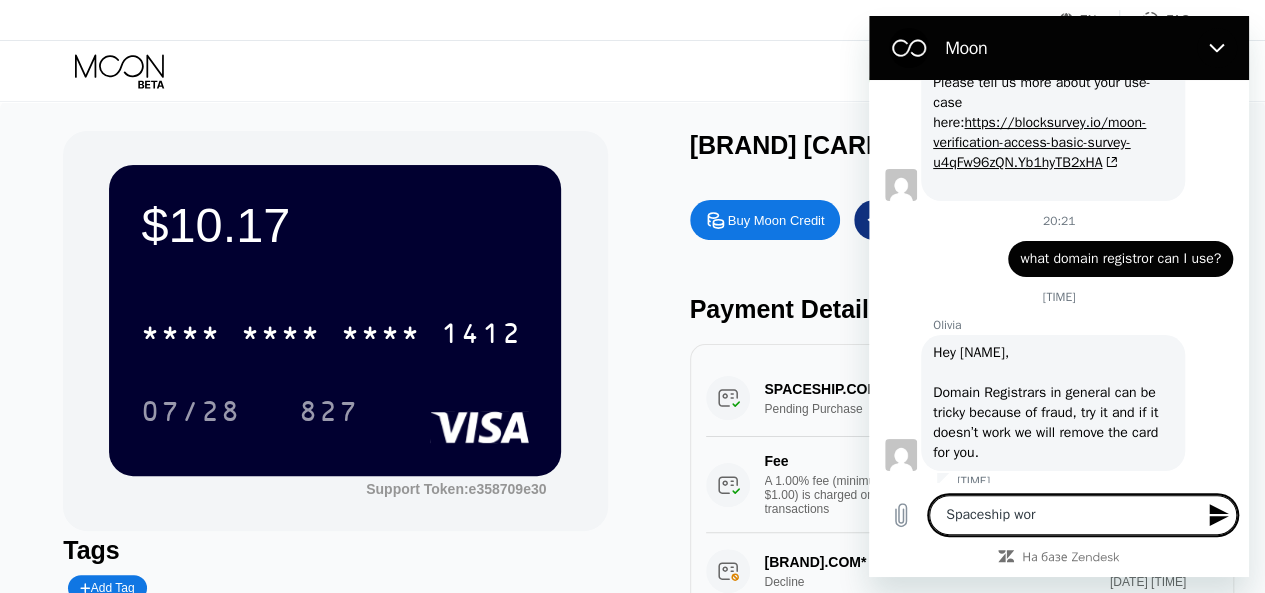 type on "Spaceship work" 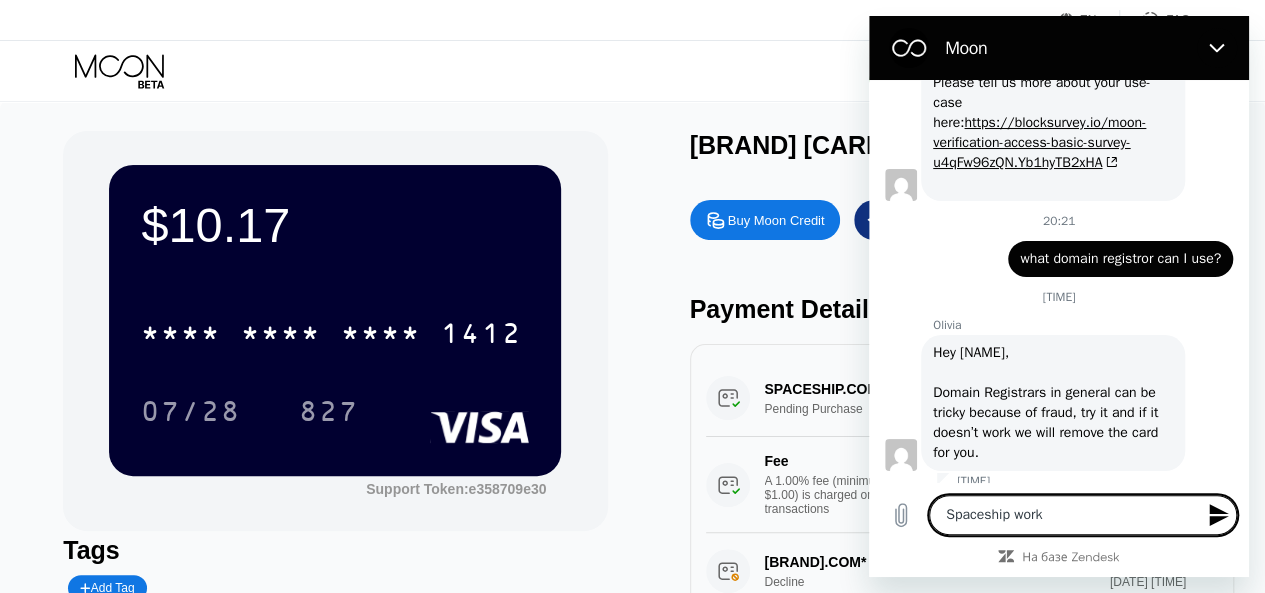 type on "Spaceship worke" 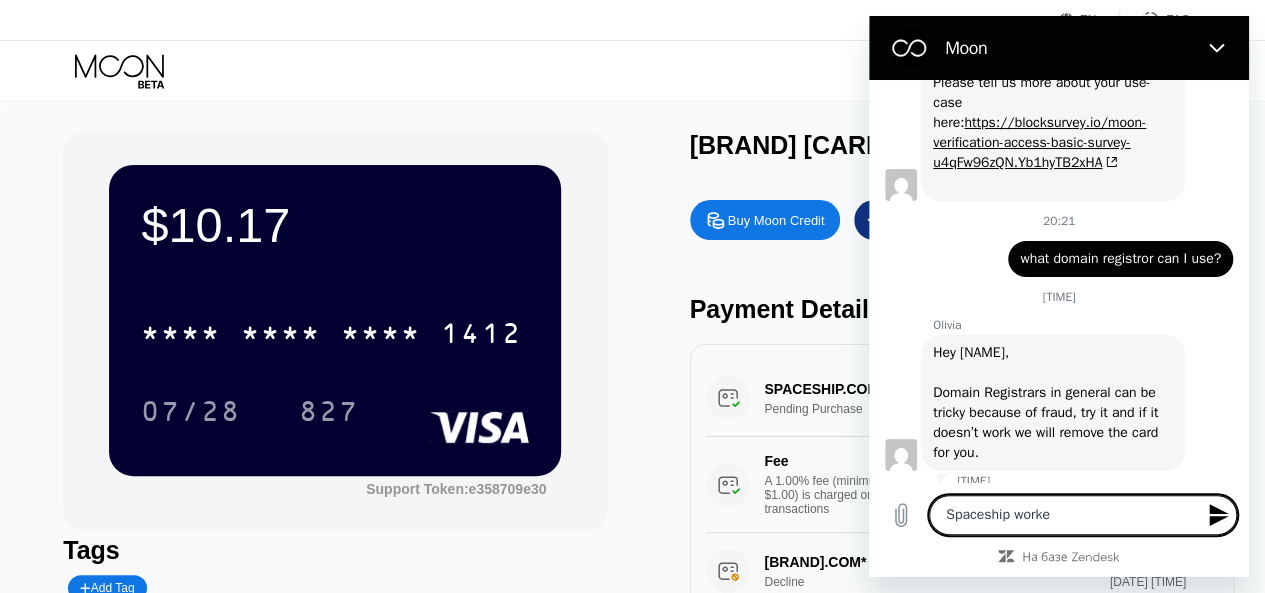 type on "Spaceship worked" 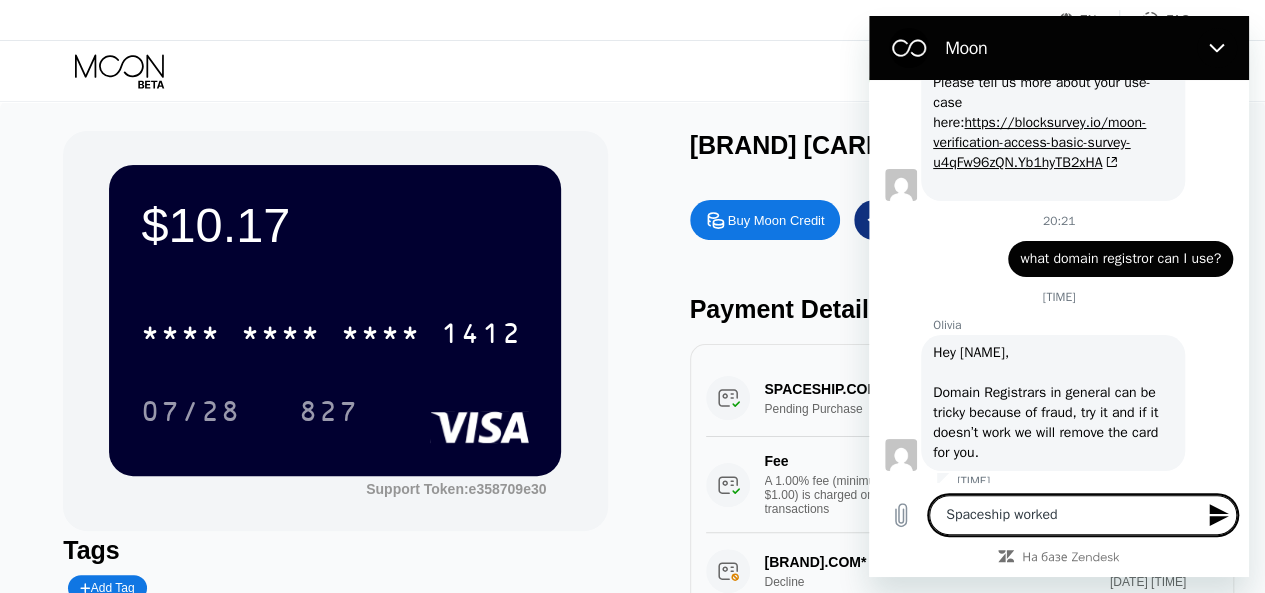 type 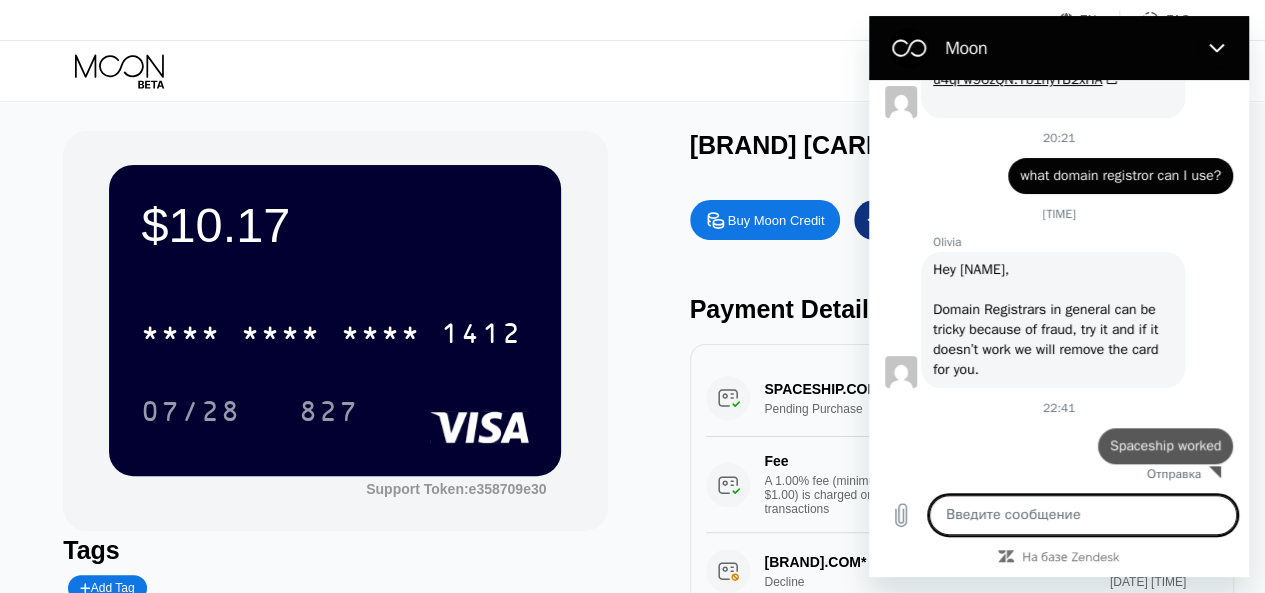 type on "x" 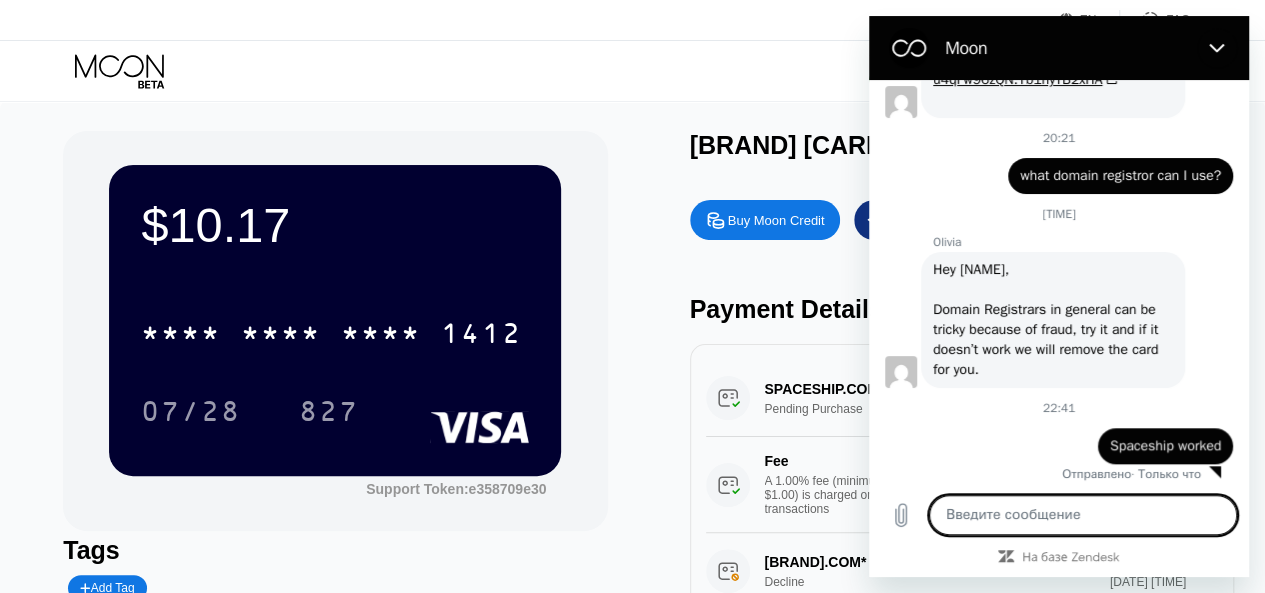scroll, scrollTop: 793, scrollLeft: 0, axis: vertical 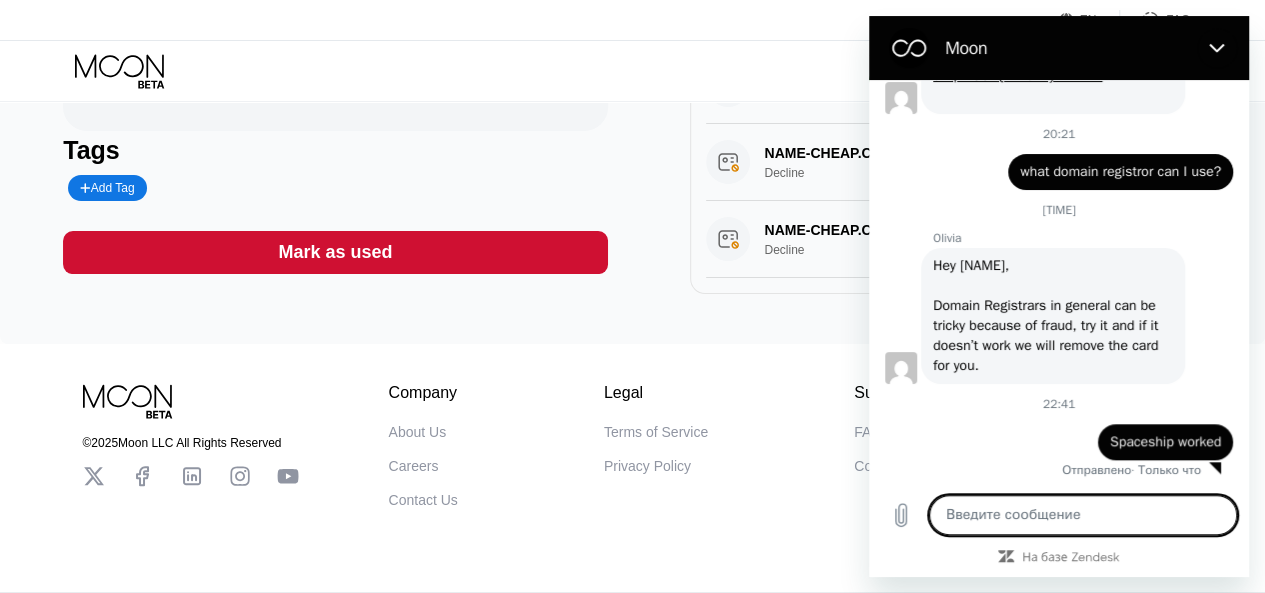 type on "D" 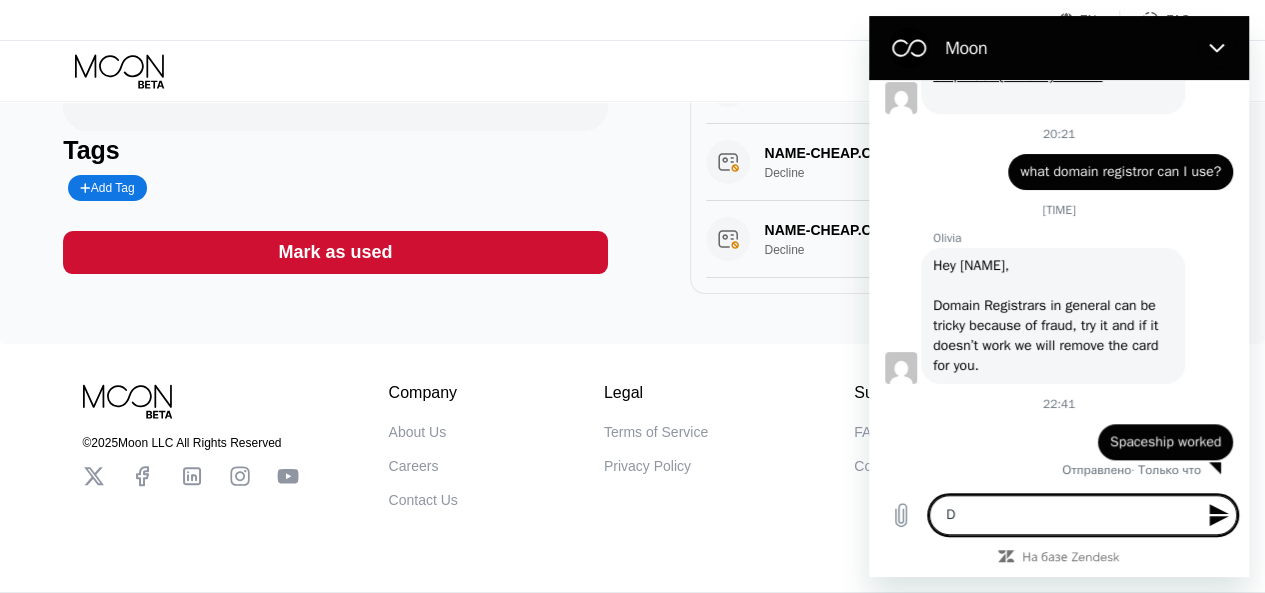 type on "Do" 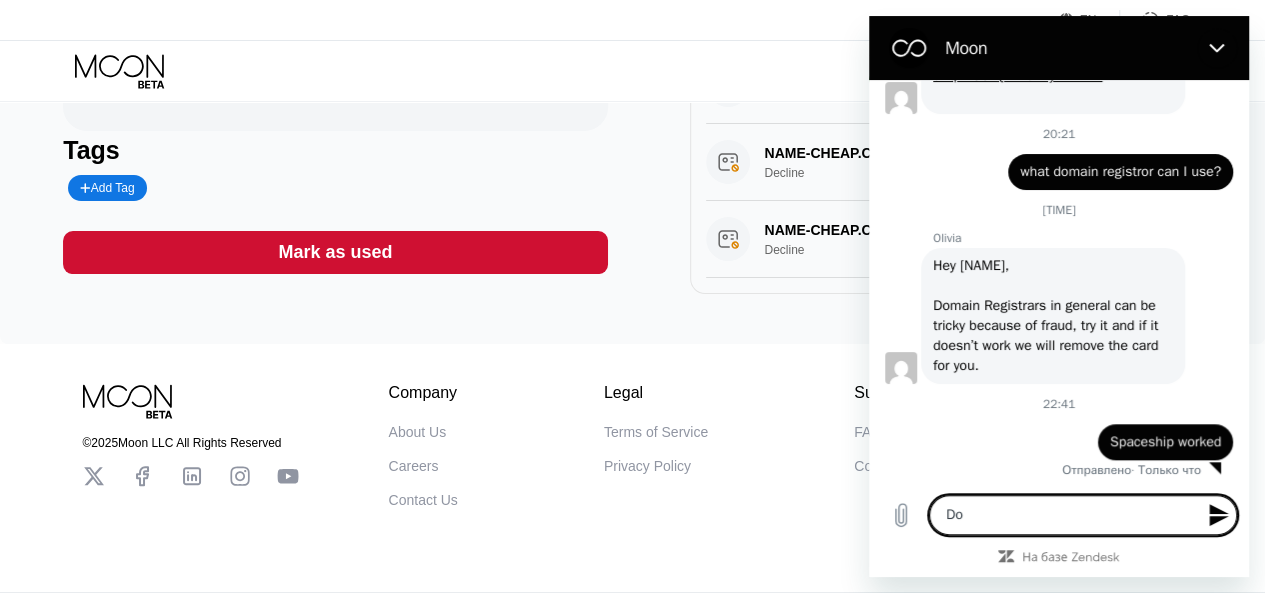 type on "Do" 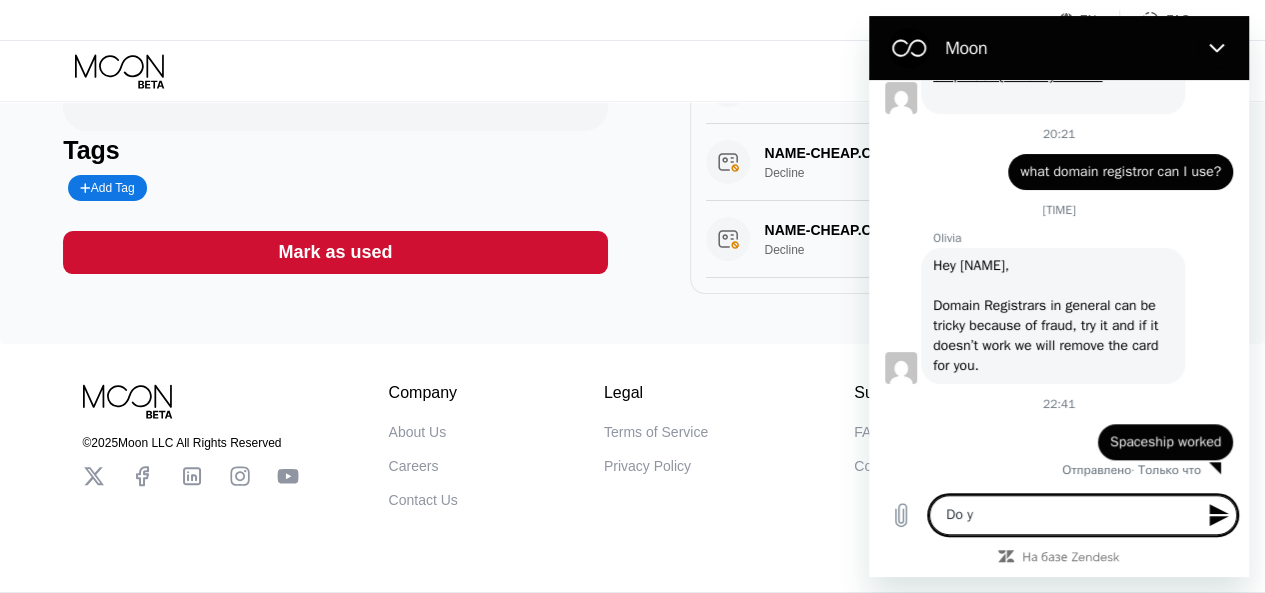 type on "Do yo" 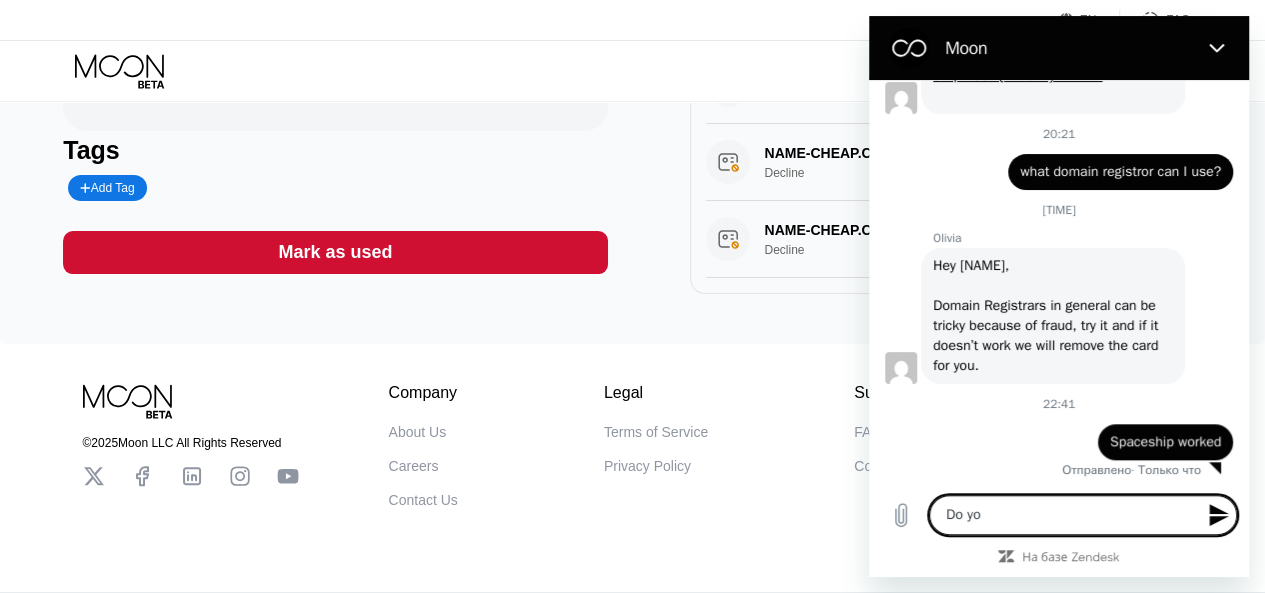 type on "Do you" 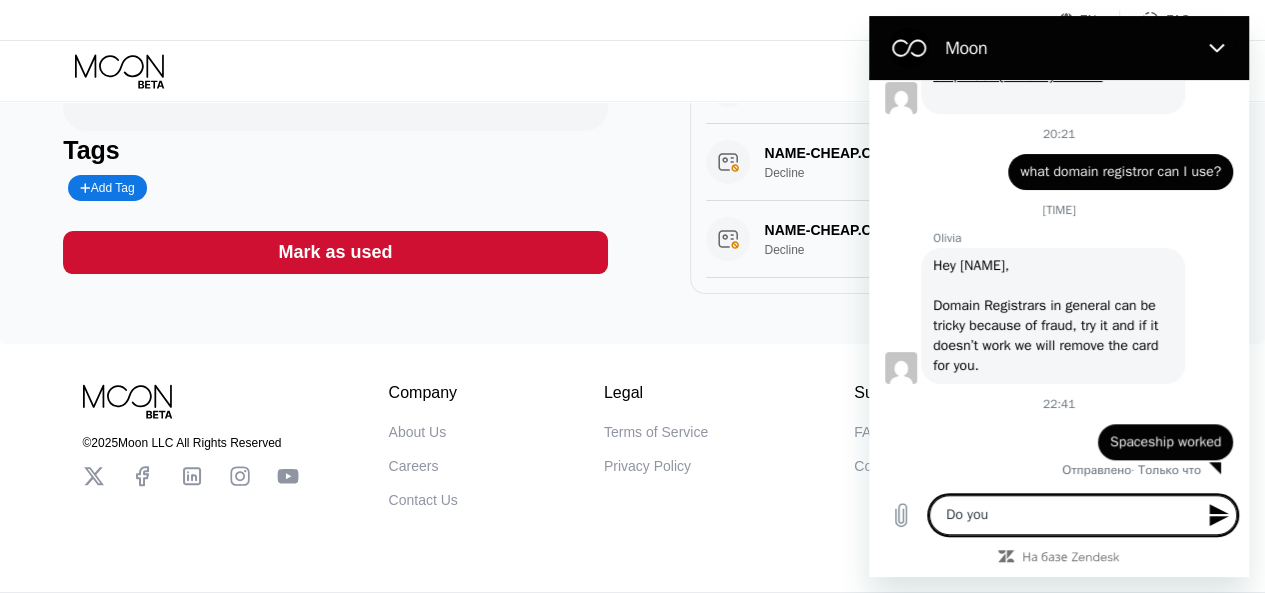 type on "Do you" 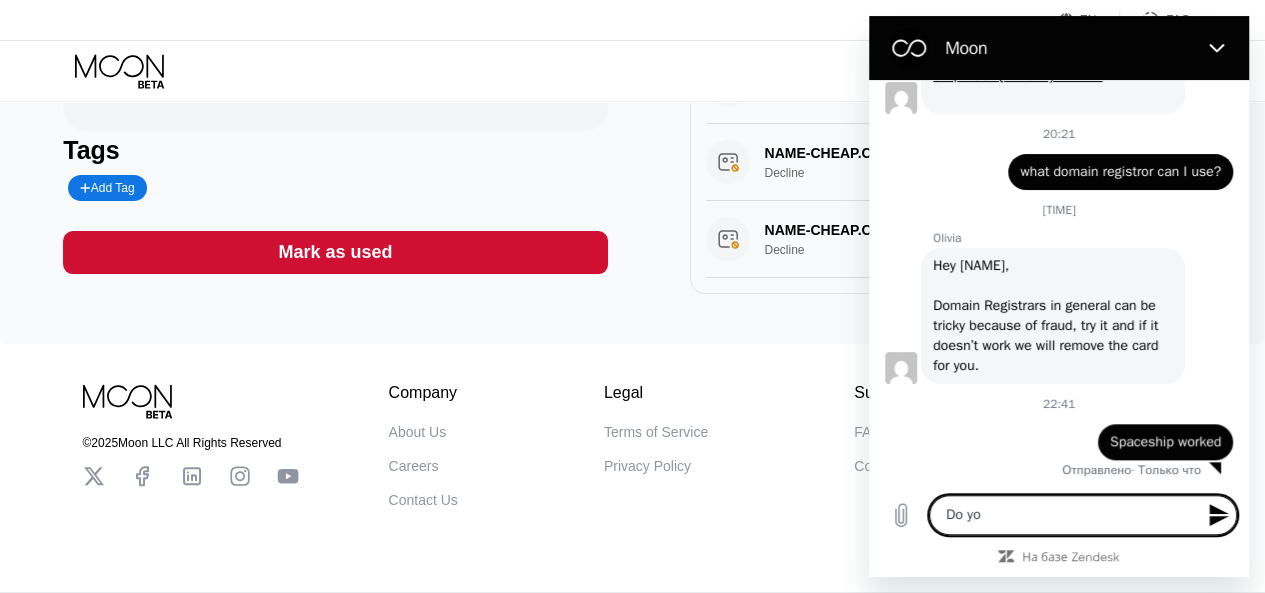 type on "Do y" 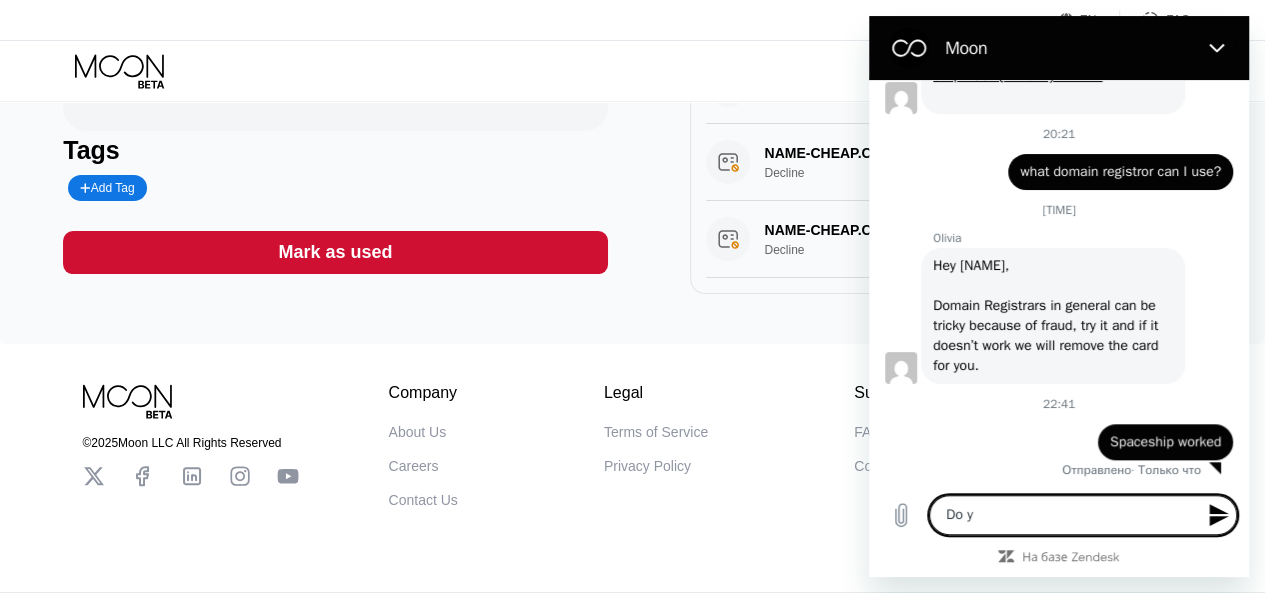 type on "Do" 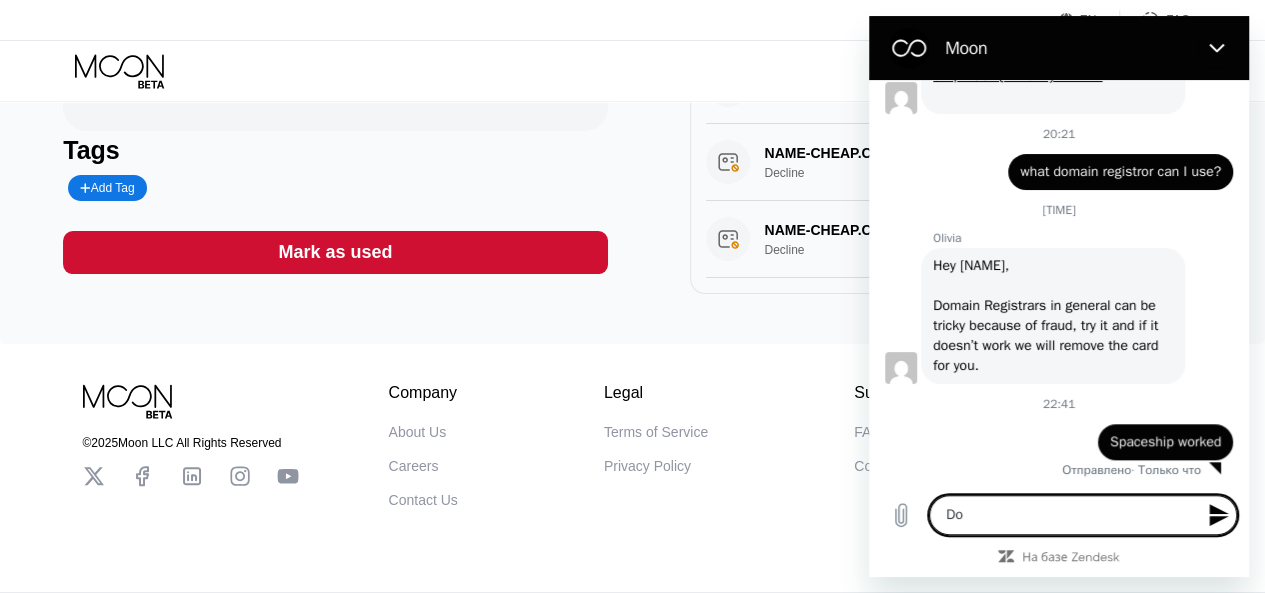 type on "Do" 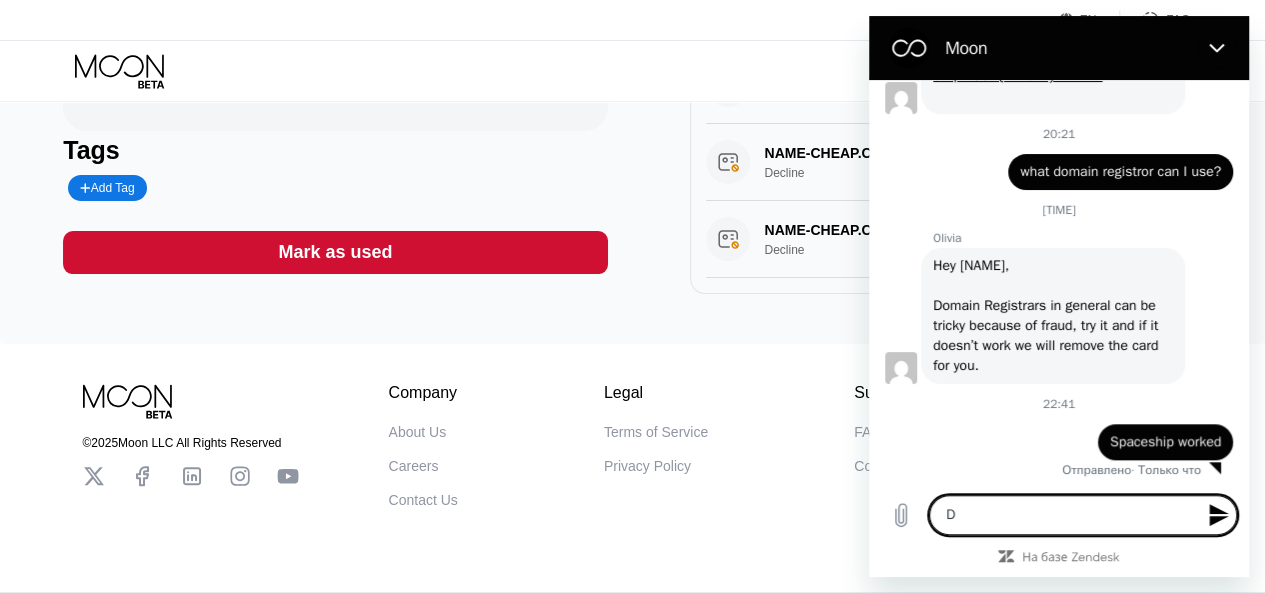 type 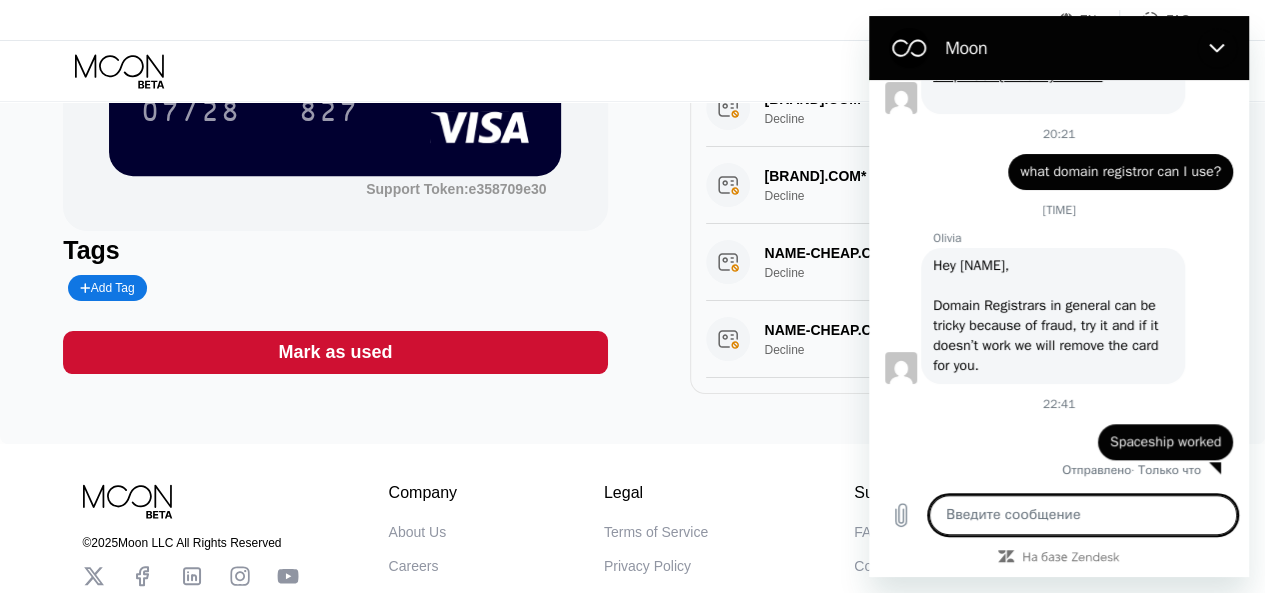 scroll, scrollTop: 0, scrollLeft: 0, axis: both 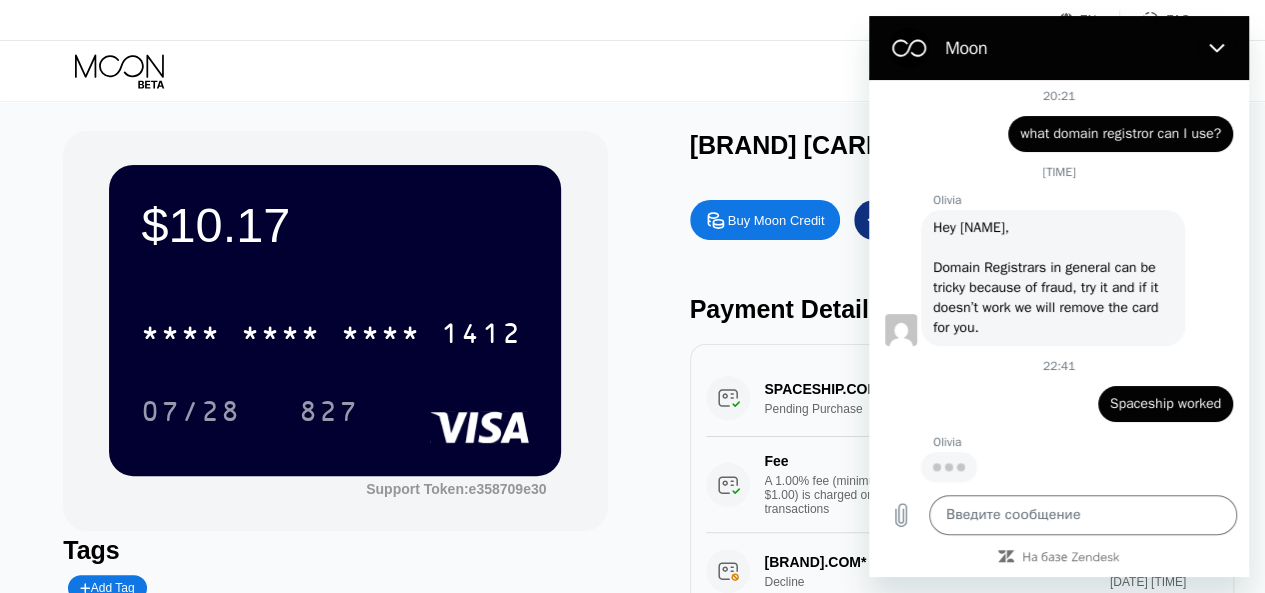 drag, startPoint x: 984, startPoint y: 295, endPoint x: 1145, endPoint y: 325, distance: 163.77118 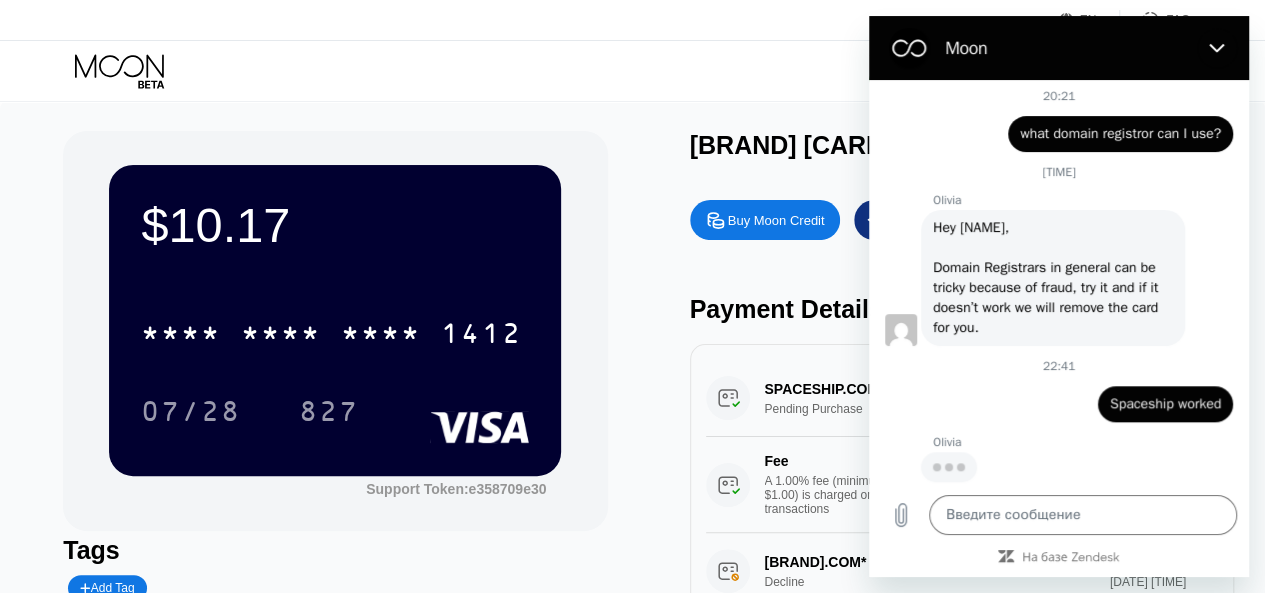scroll, scrollTop: 831, scrollLeft: 0, axis: vertical 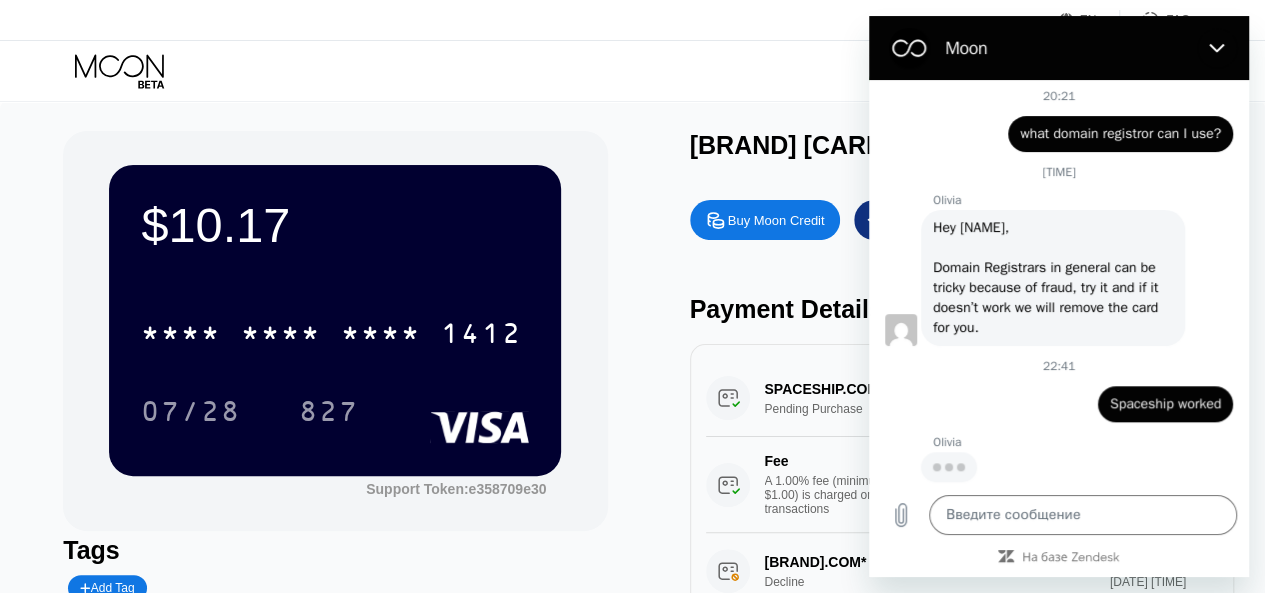 click on "Olivia говорит:" at bounding box center [1067, 466] 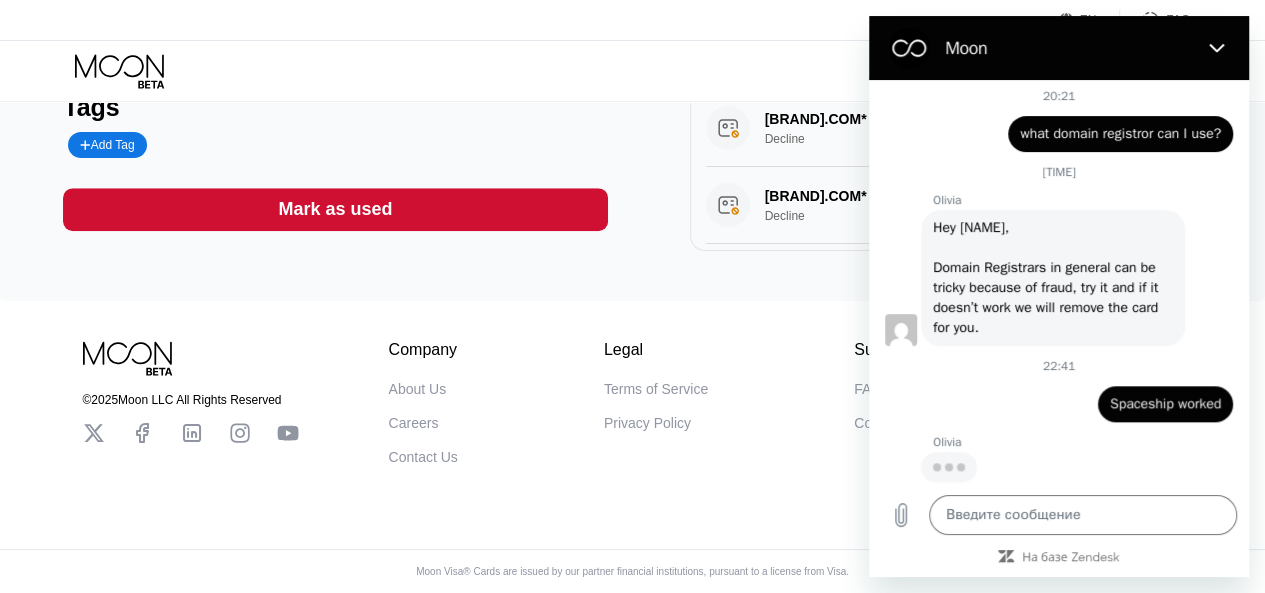 scroll, scrollTop: 164, scrollLeft: 0, axis: vertical 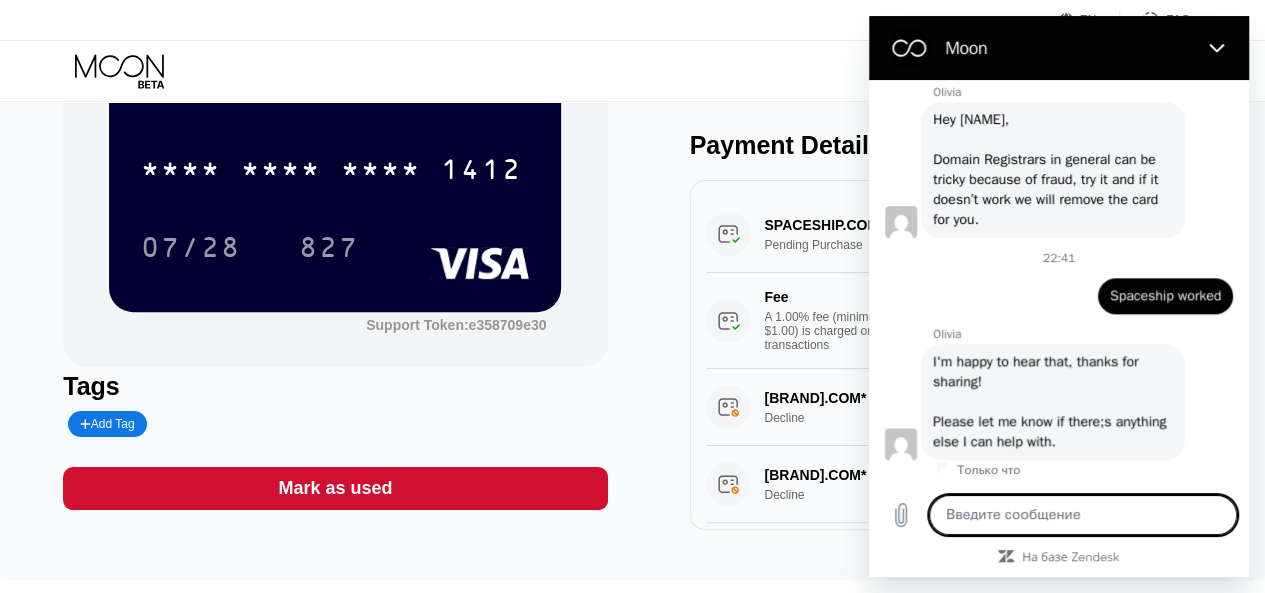 type on "x" 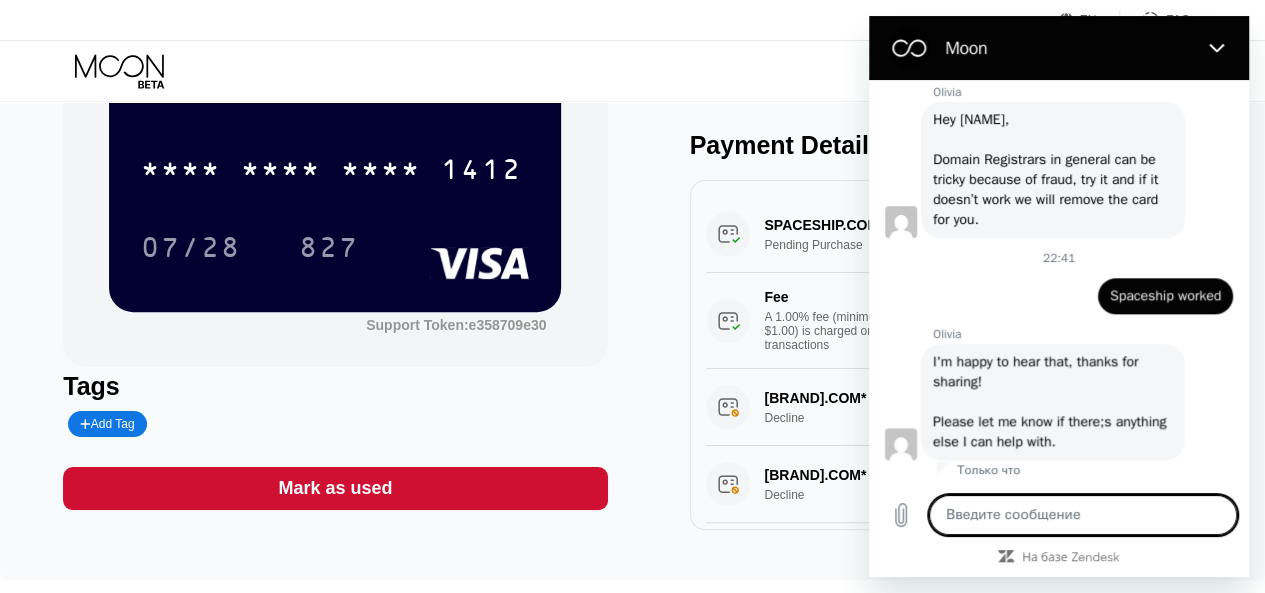 click at bounding box center [1083, 515] 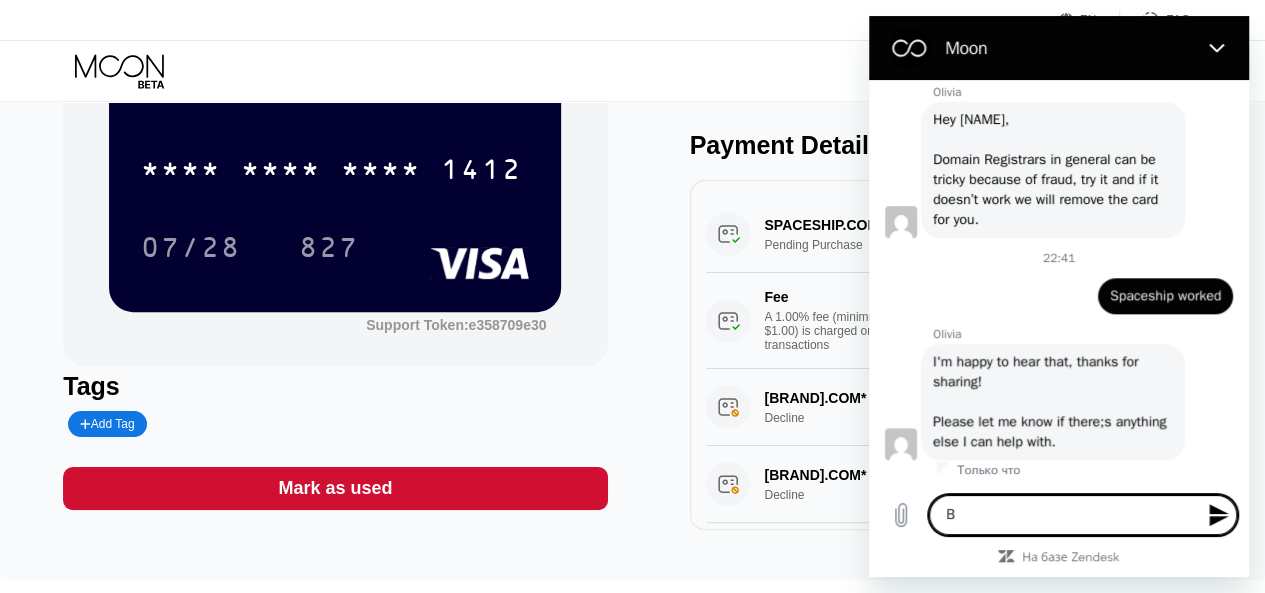 type on "Вщ" 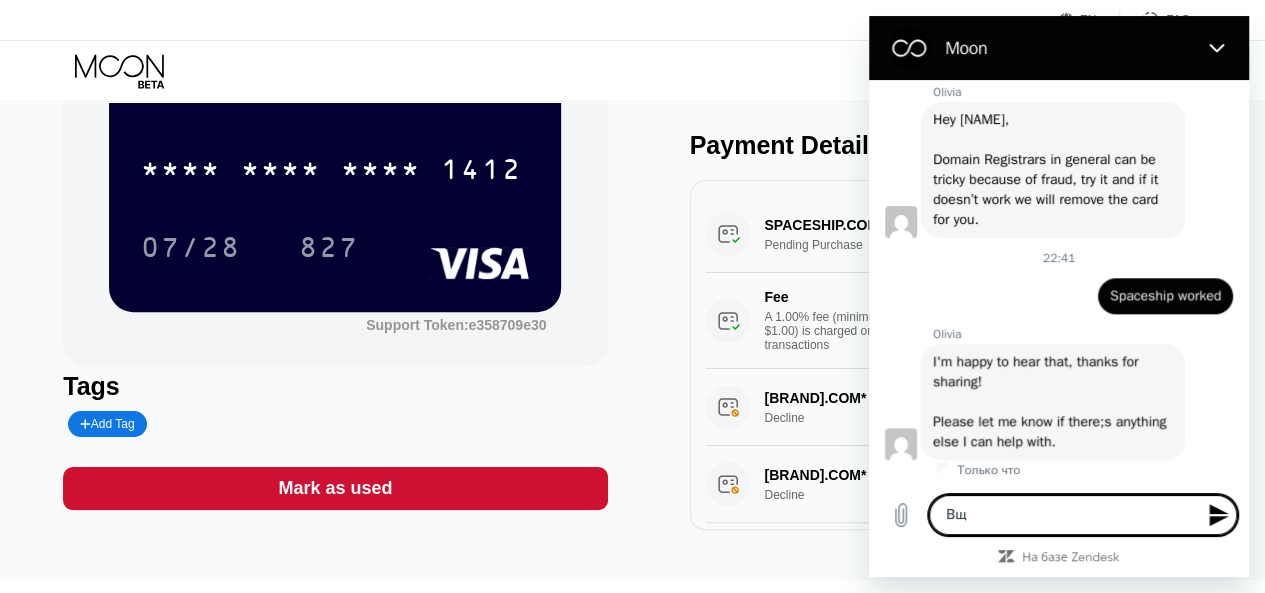 type on "В" 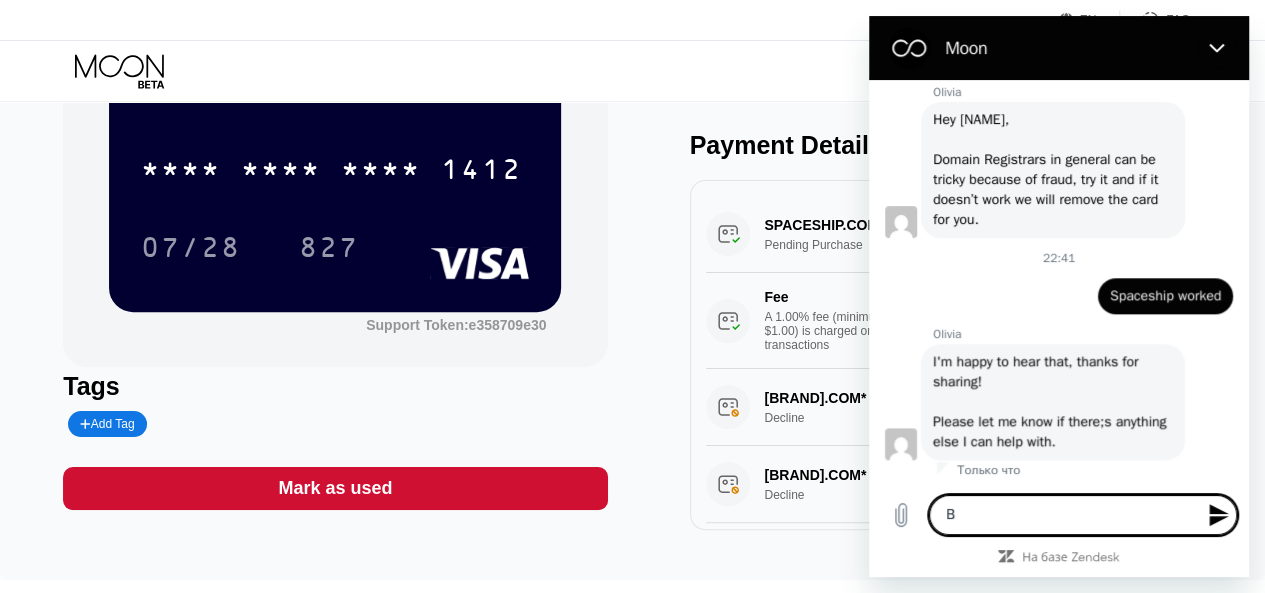 type 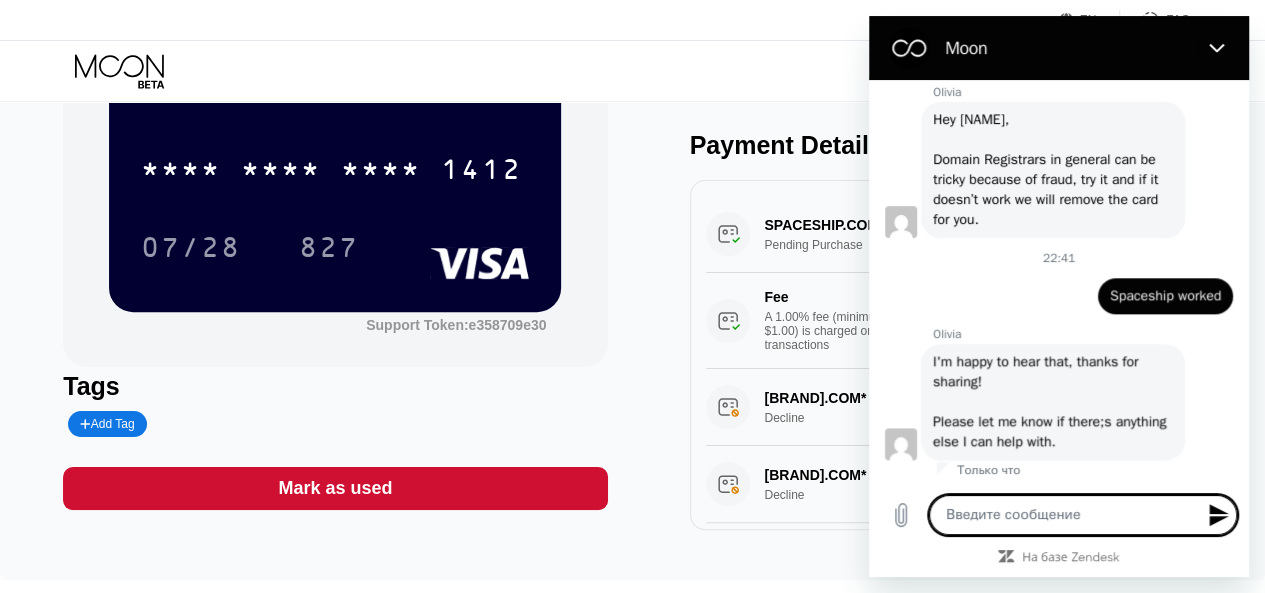 type on "D" 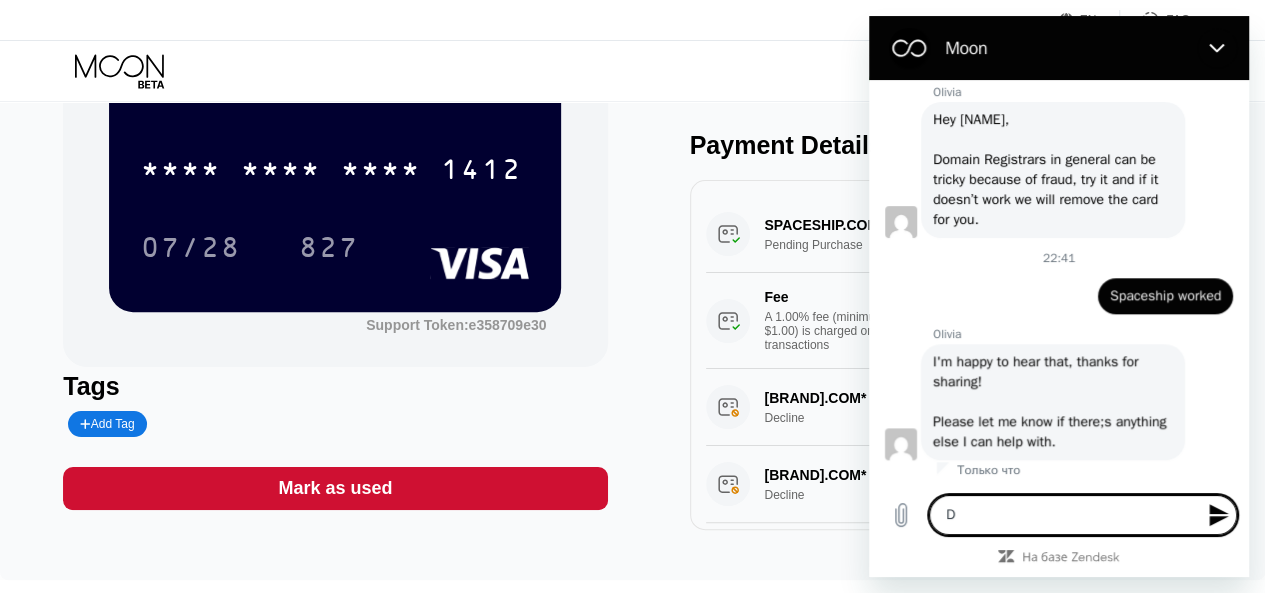 type on "Do" 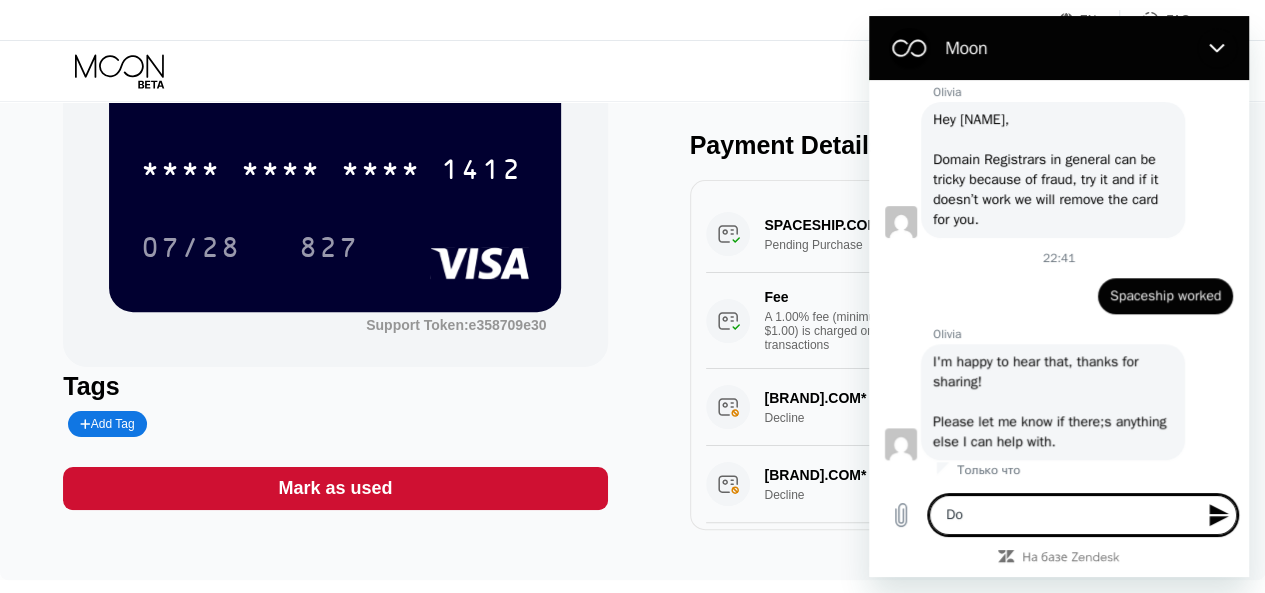 type on "Do" 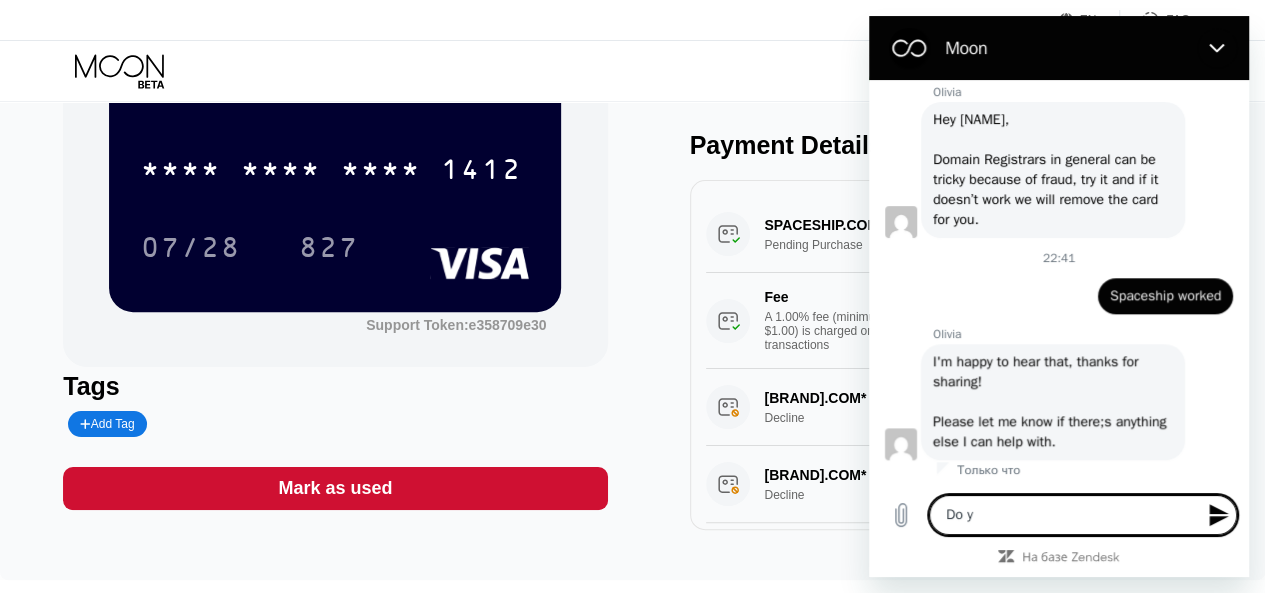type on "Do yo" 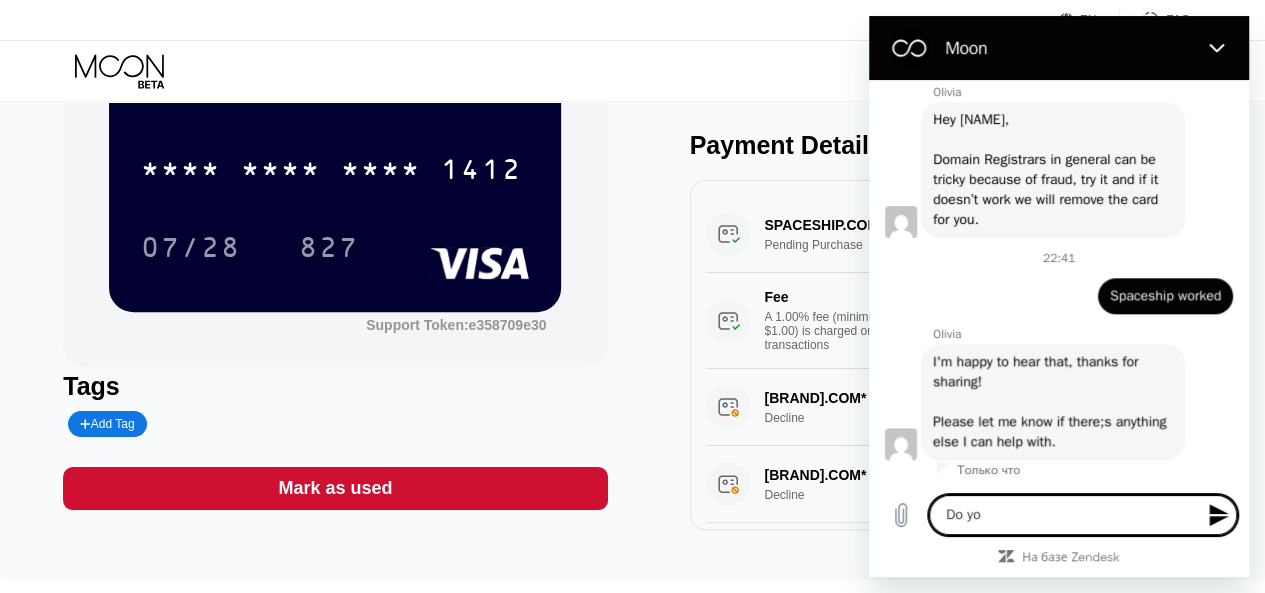 type on "Do you" 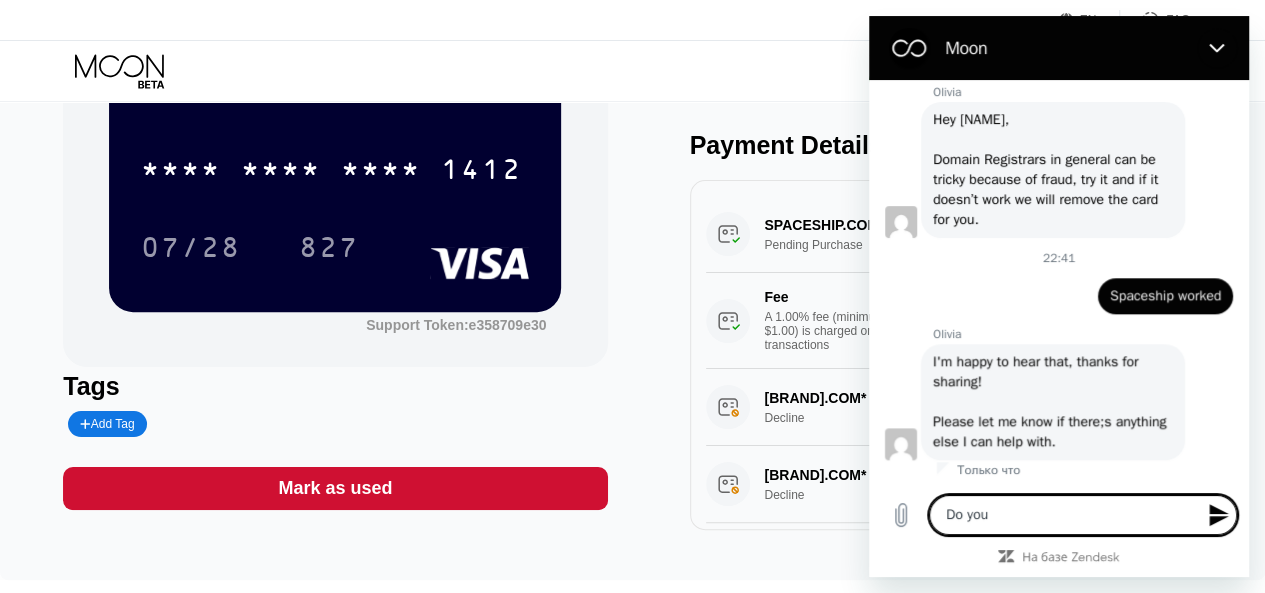 type on "Do you" 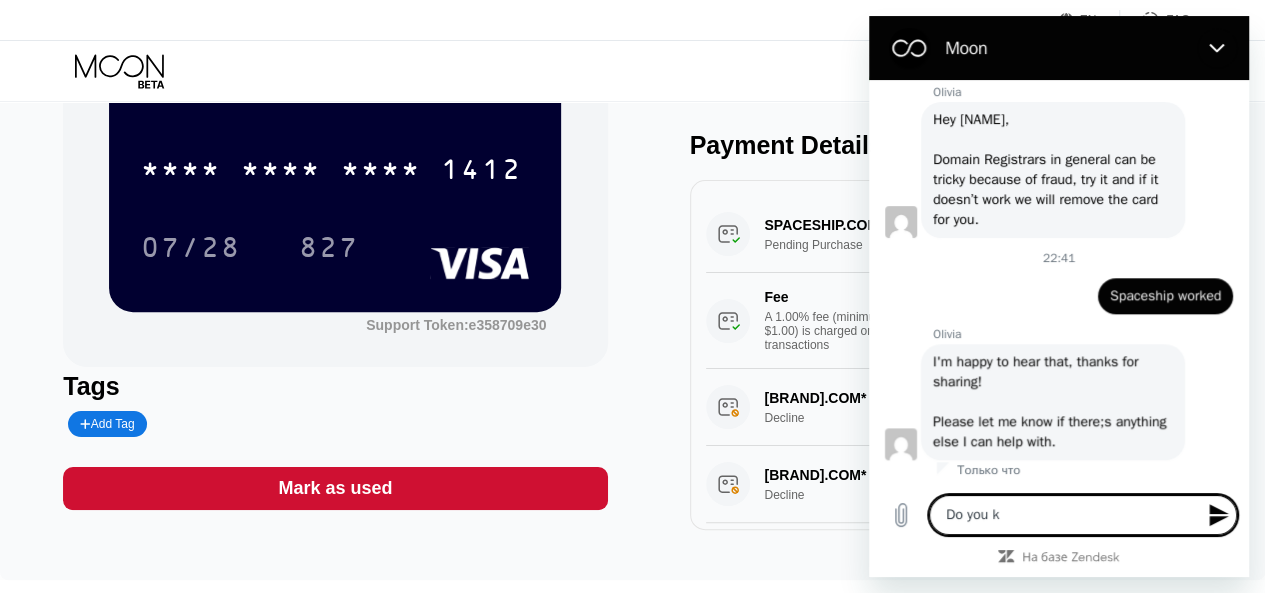 type on "Do you kn" 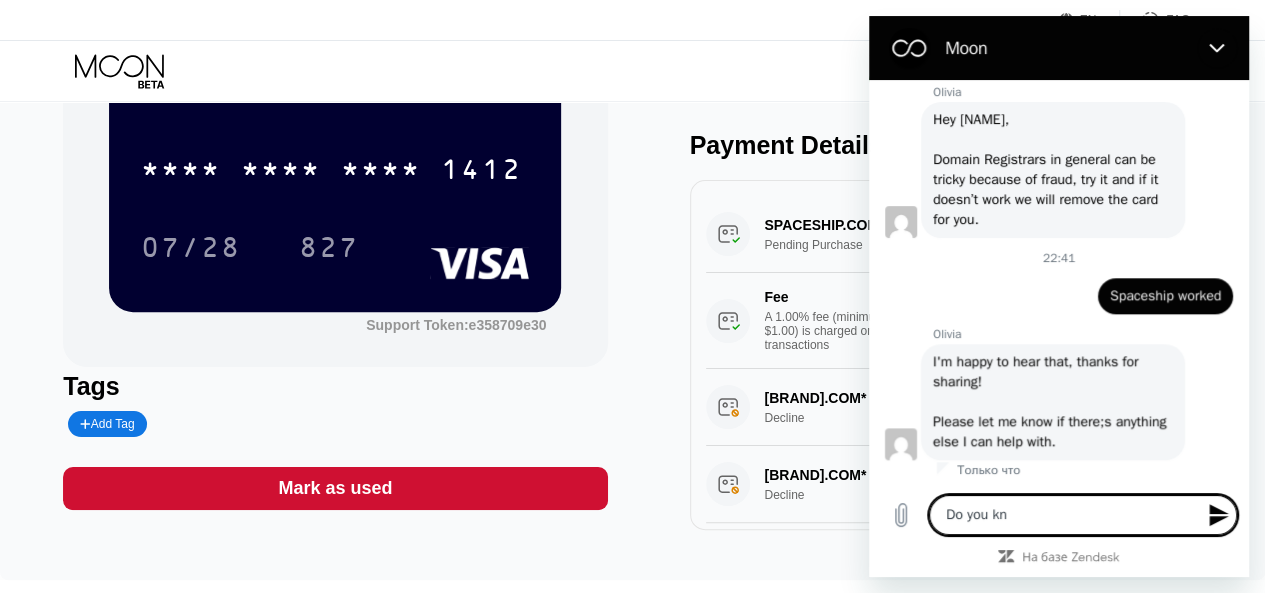 type on "Do you kno" 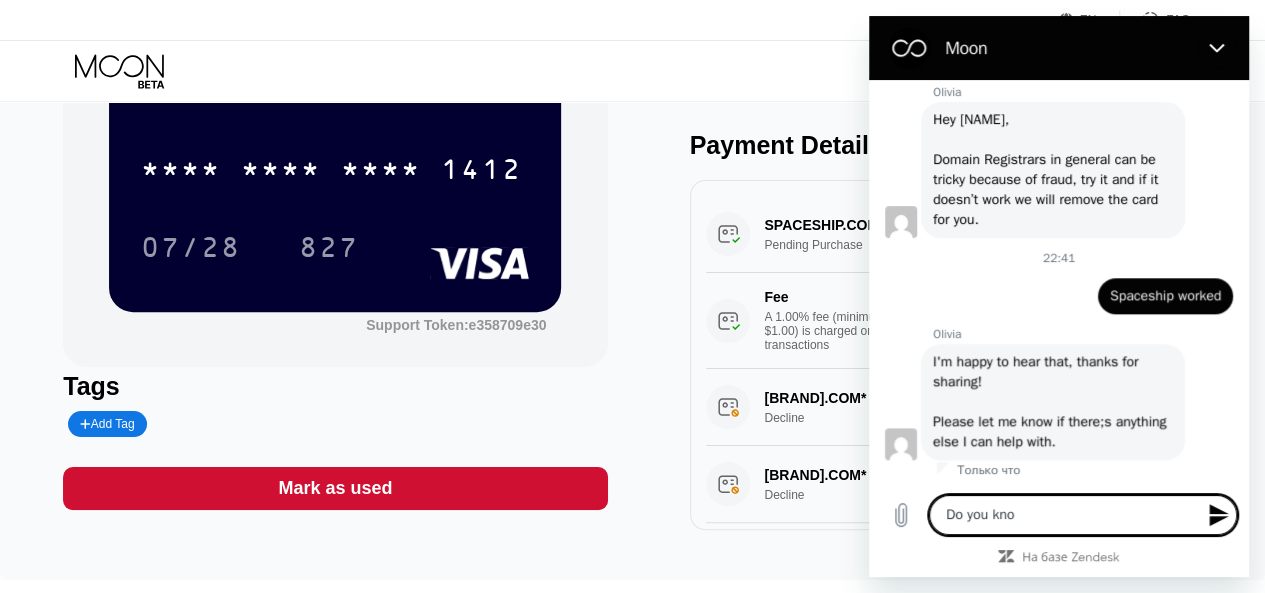 type on "Do you know" 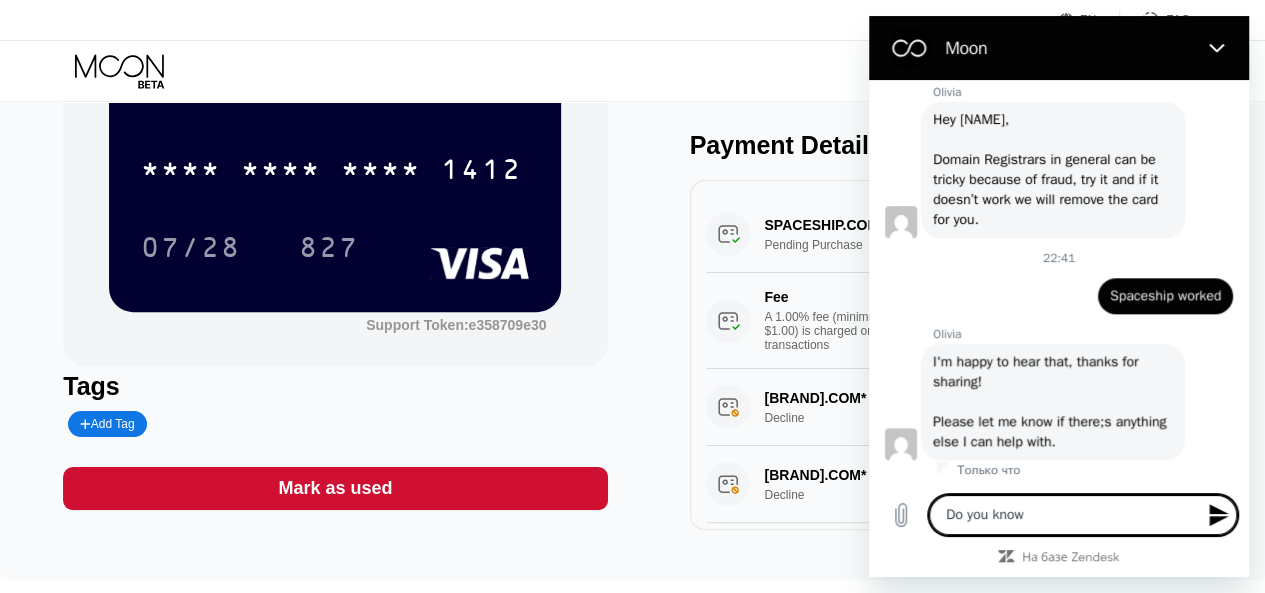 type on "Do you know" 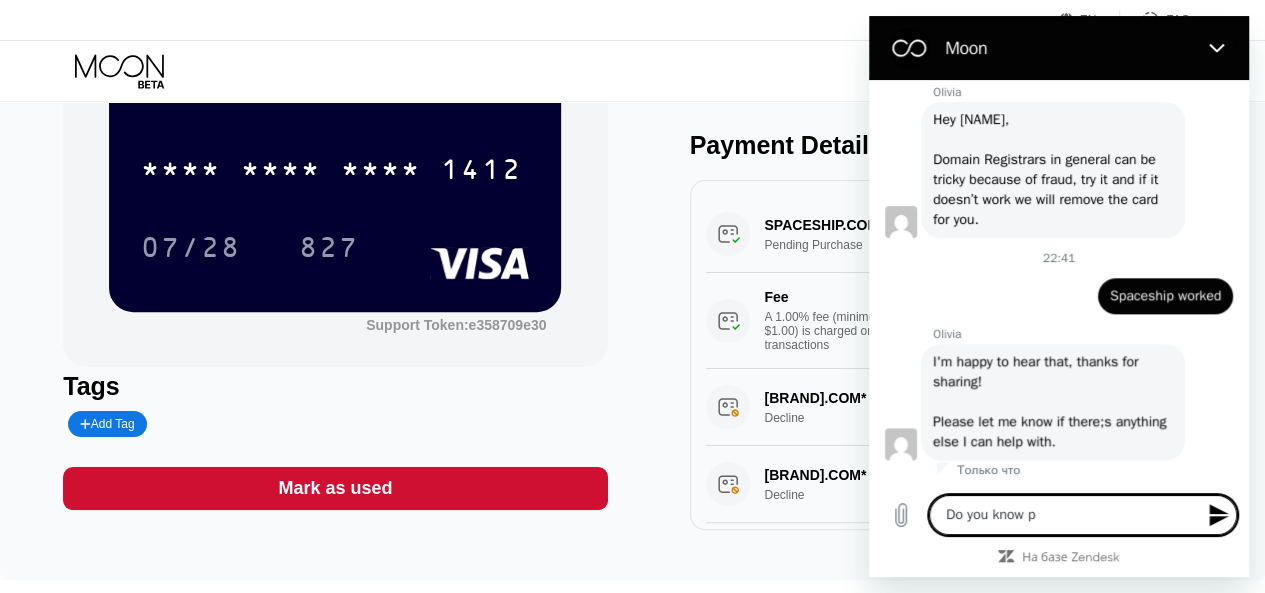 type on "Do you know pr" 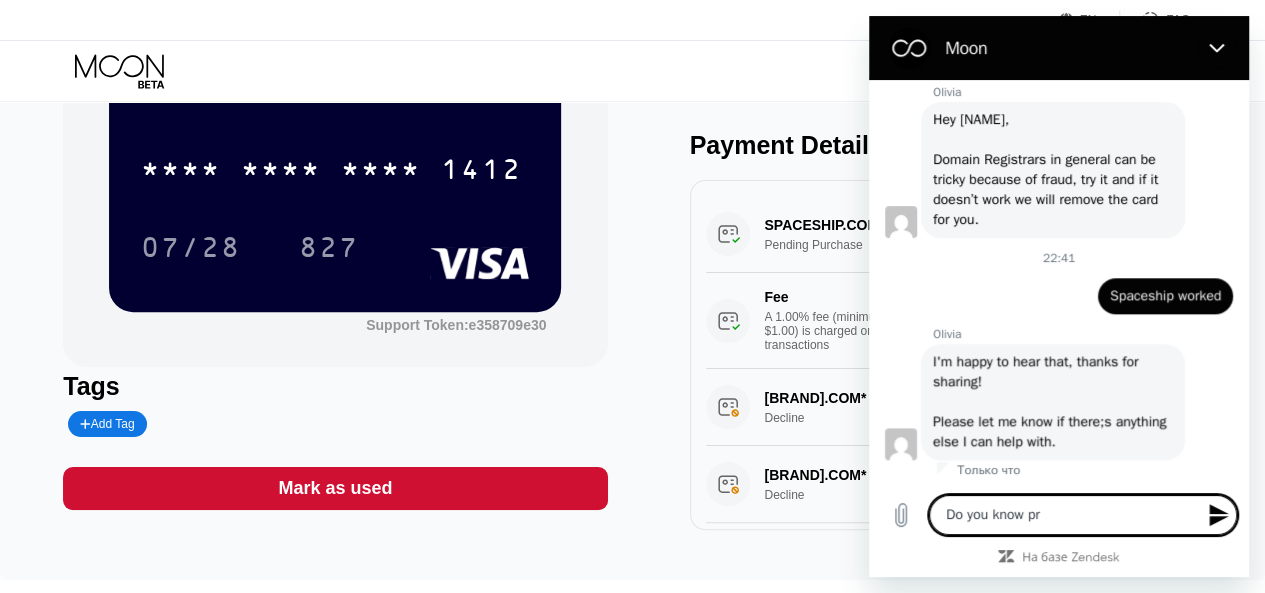 type on "Do you know pro" 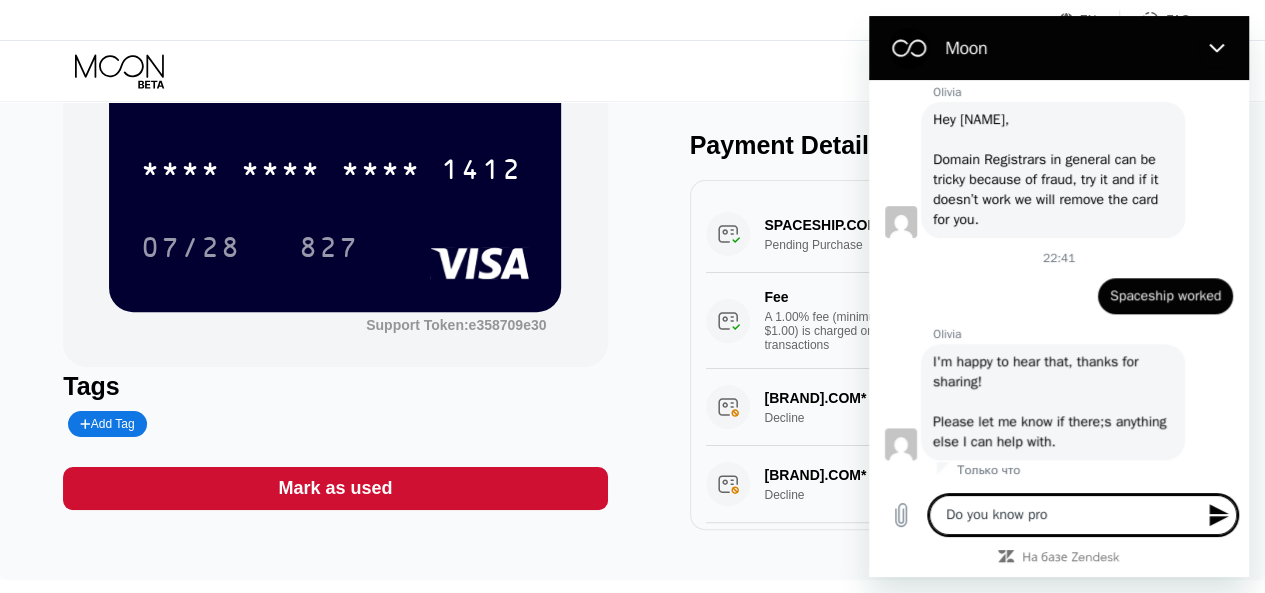 type on "Do you know prob" 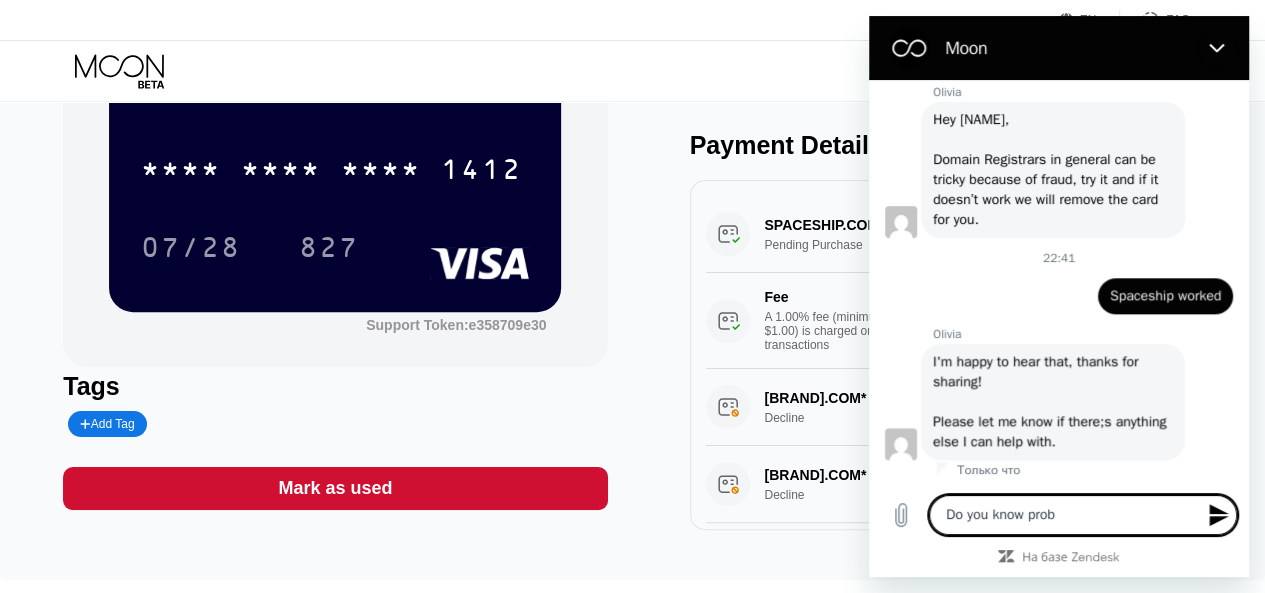 type on "Do you know proba" 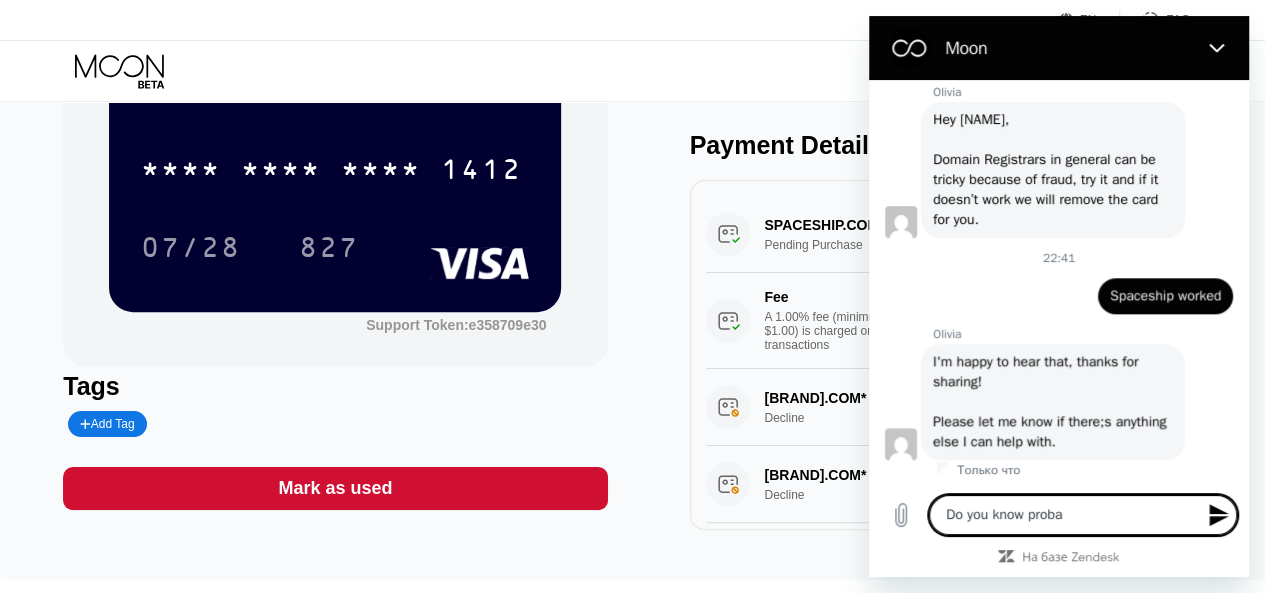 type on "Do you know probab" 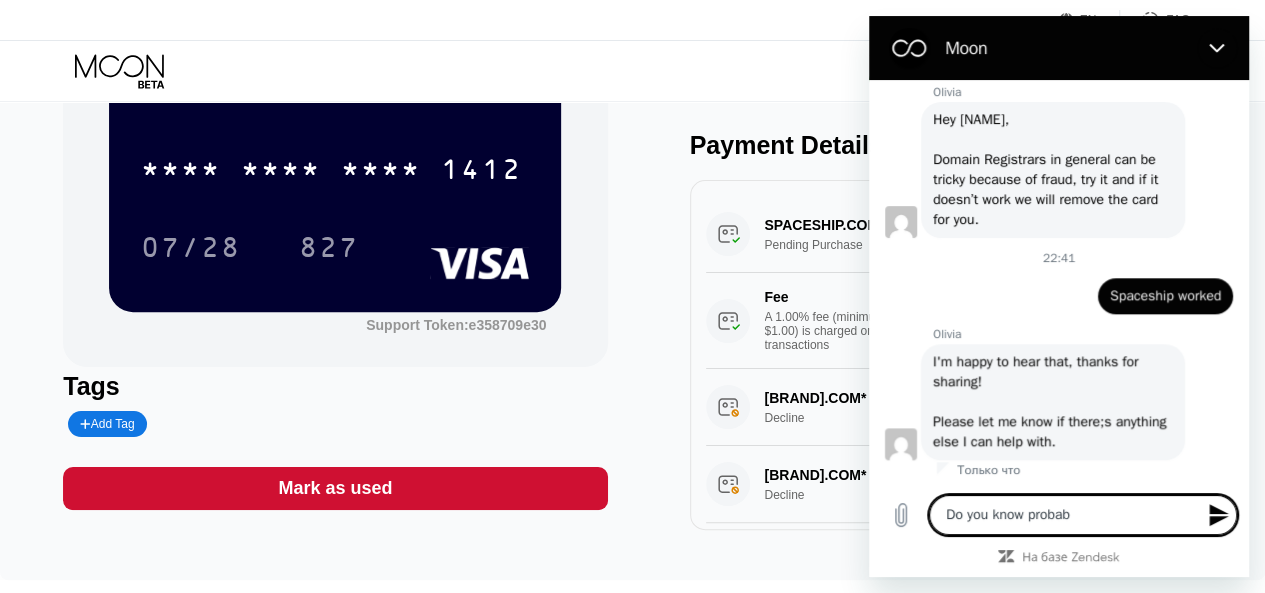 type on "Do you know probabl" 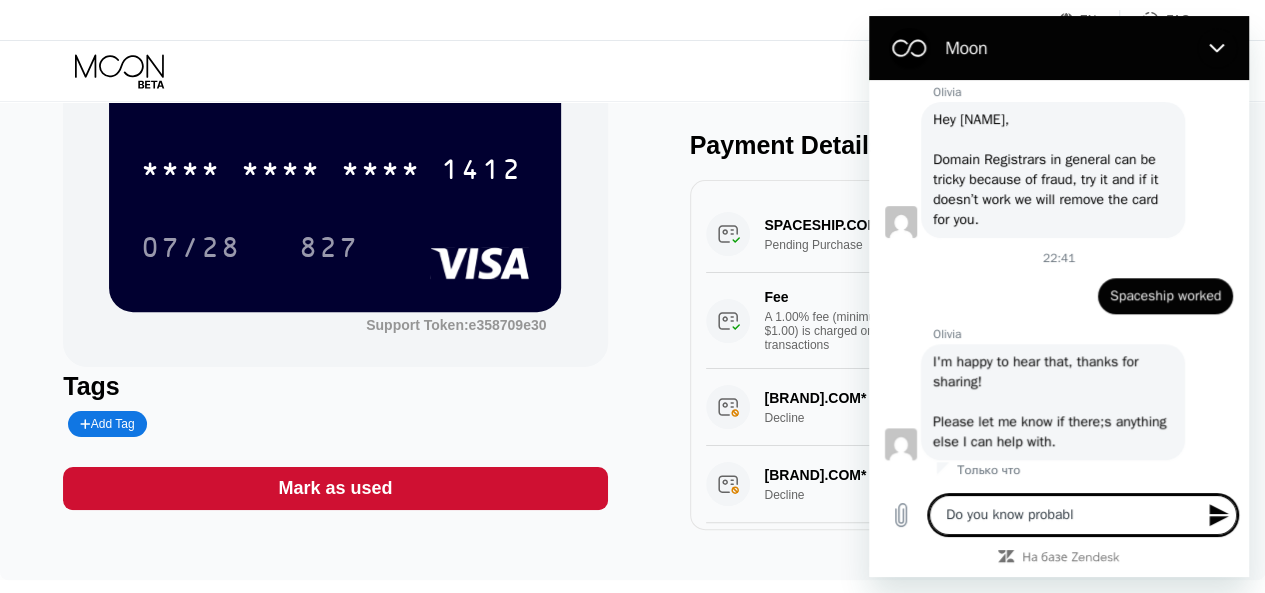 type on "Do you know probably" 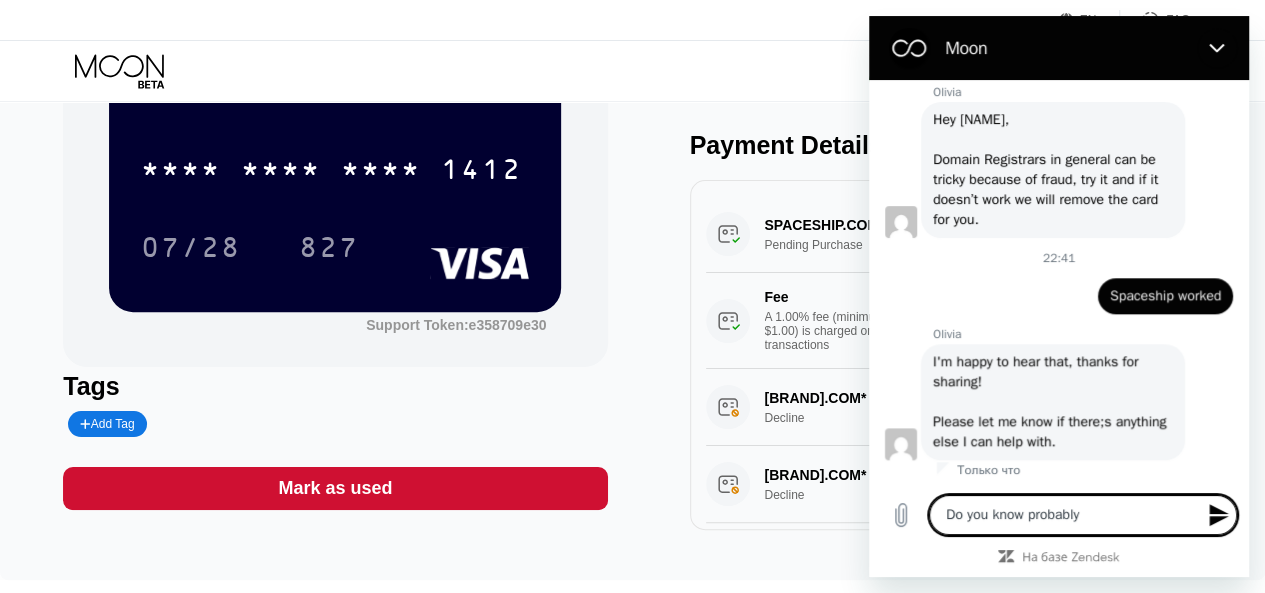 type on "Do you know probably" 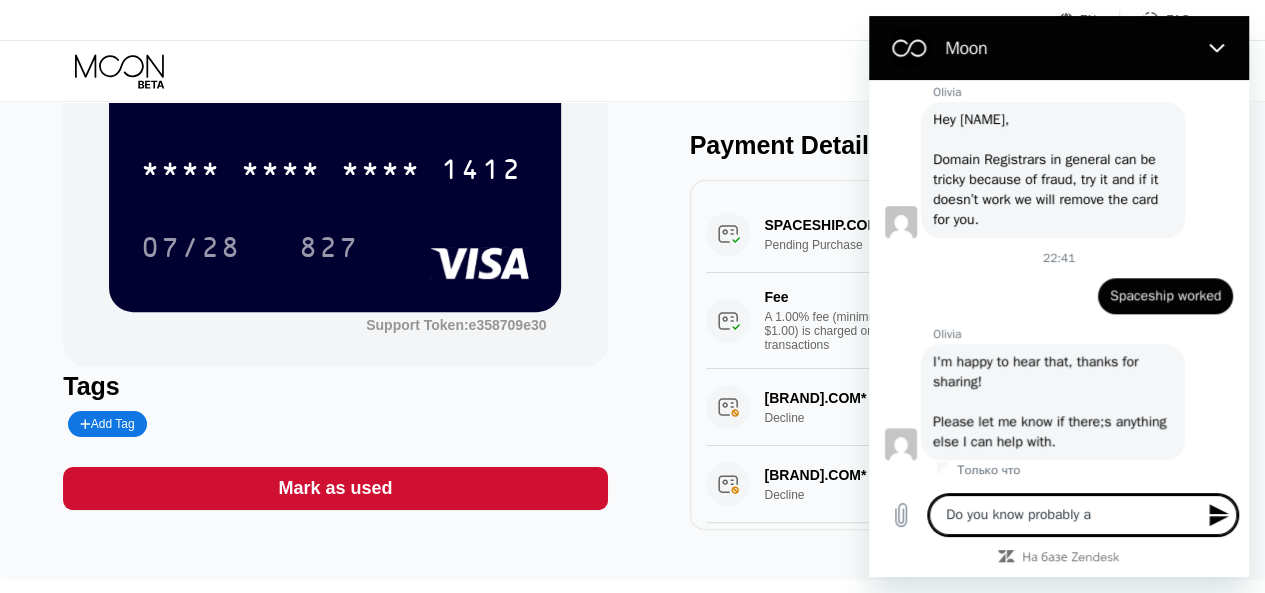 type on "Do you know probably an" 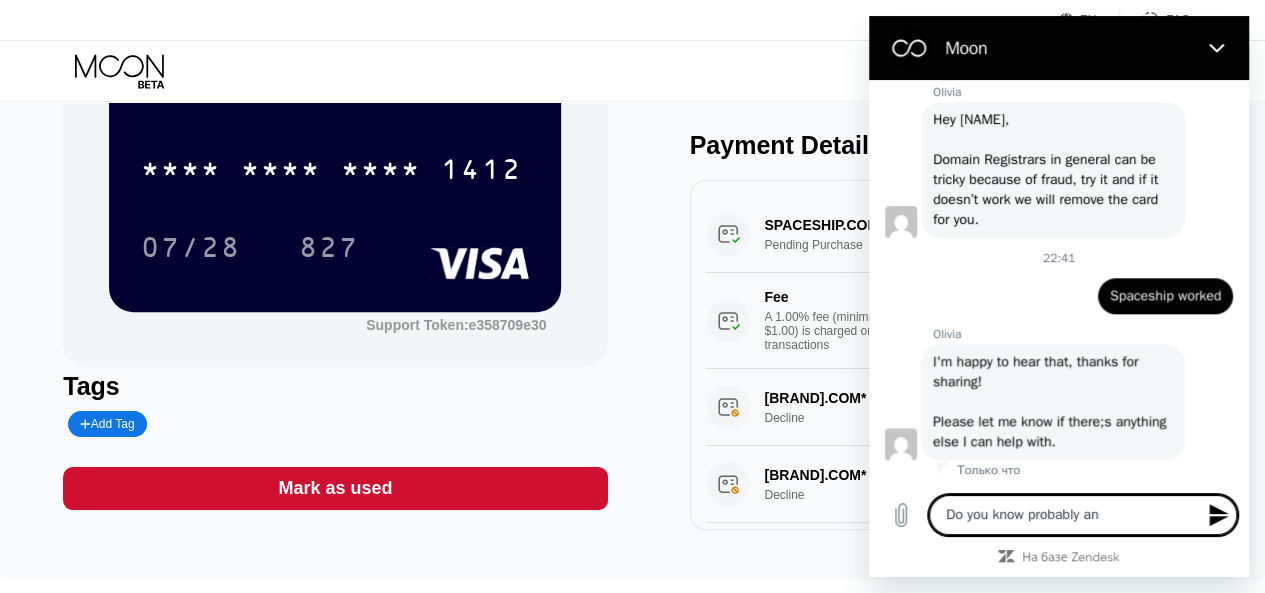 type on "Do you know probably any" 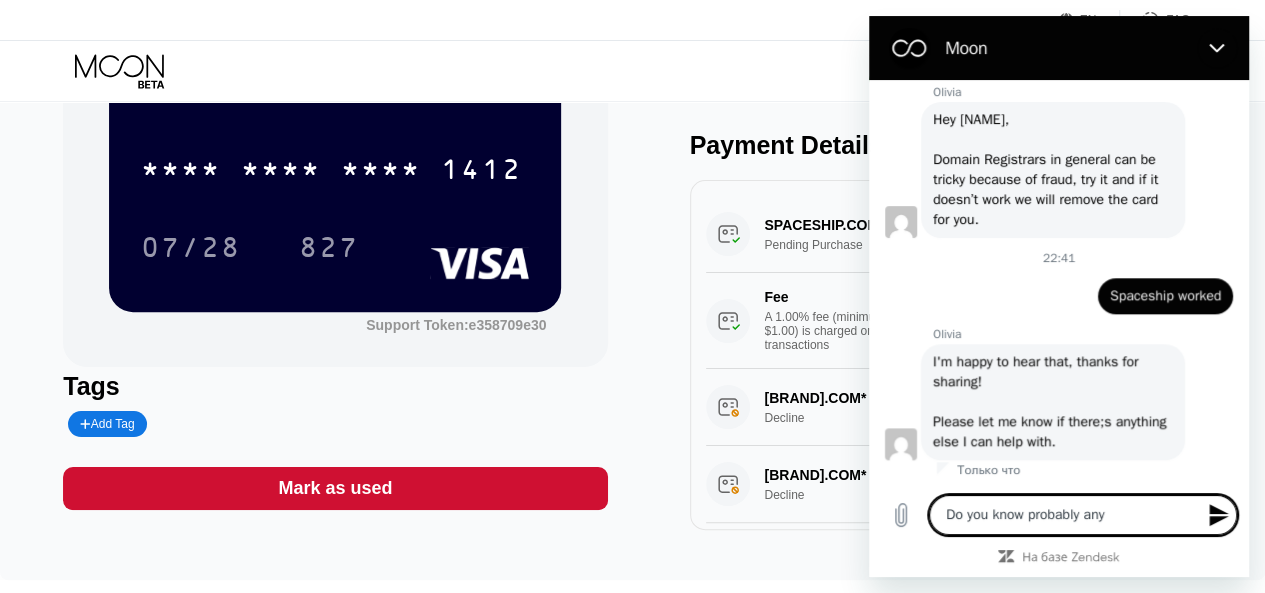 type on "Do you know probably any" 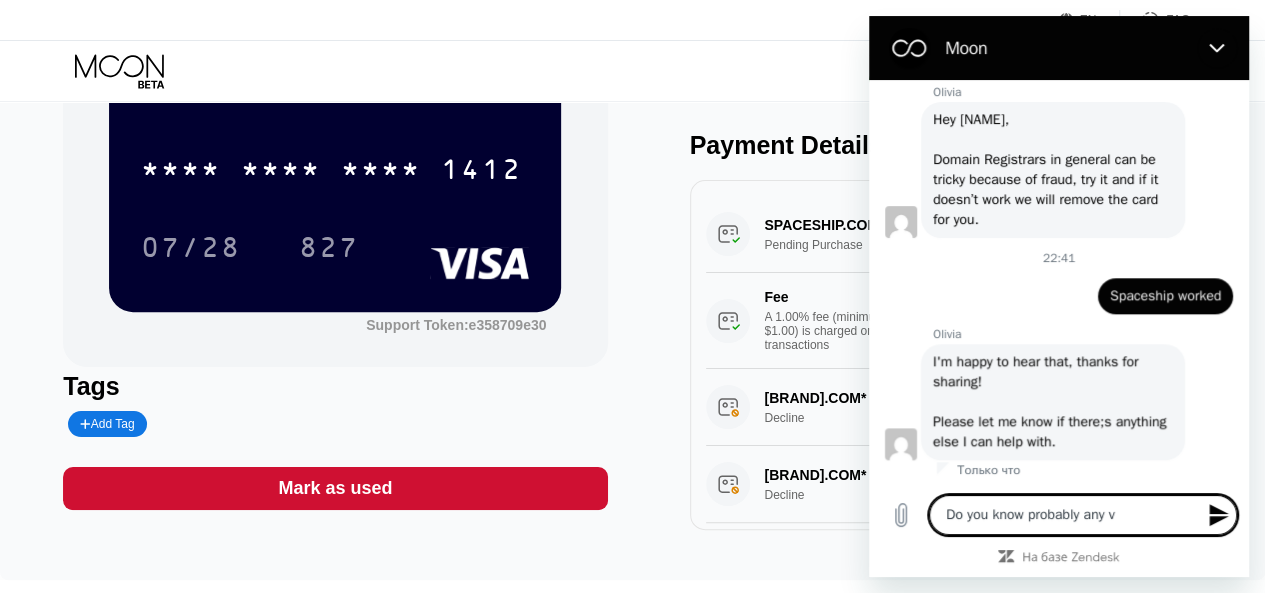 type on "Do you know probably any vi" 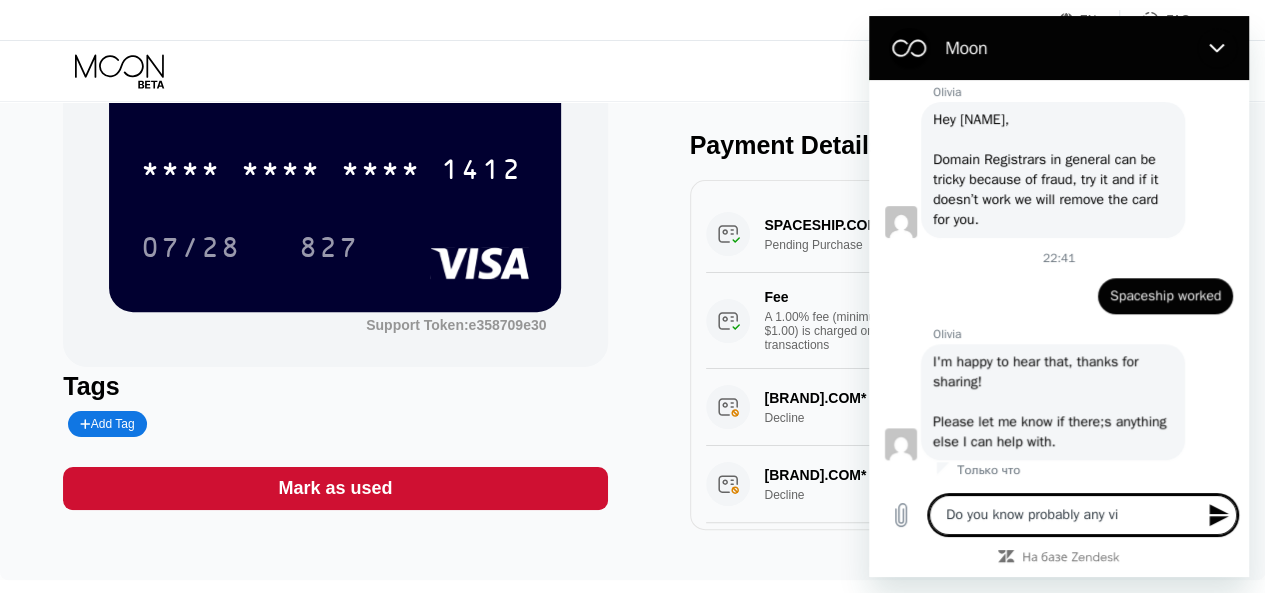 type on "Do you know probably any vir" 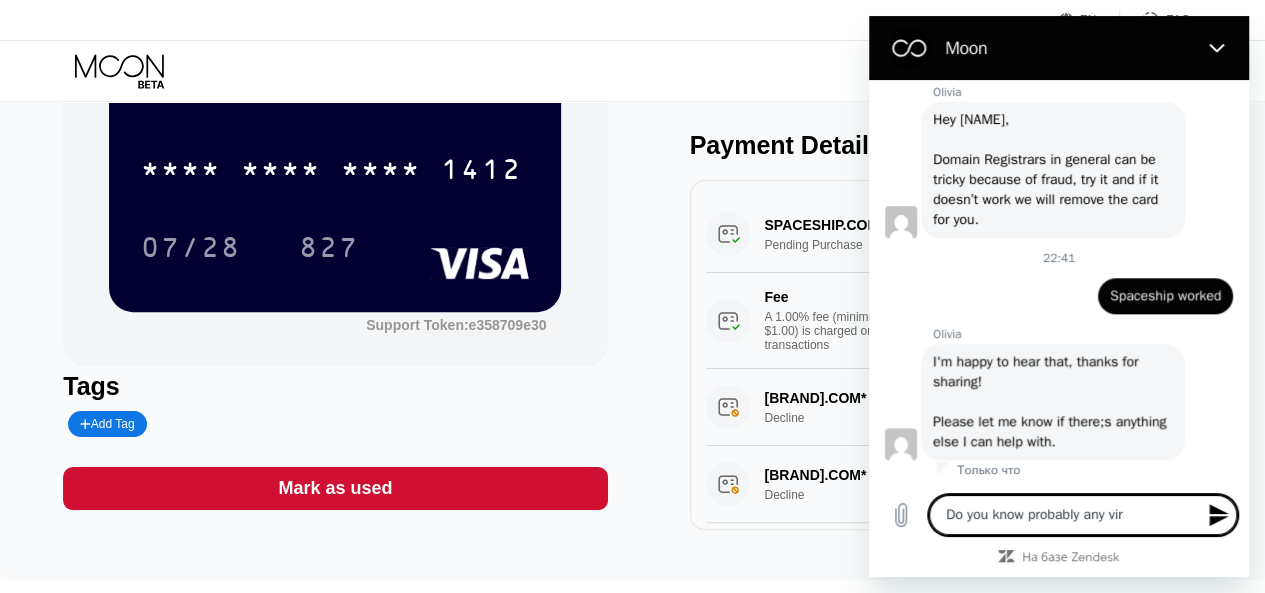 type on "Do you know probably any virt" 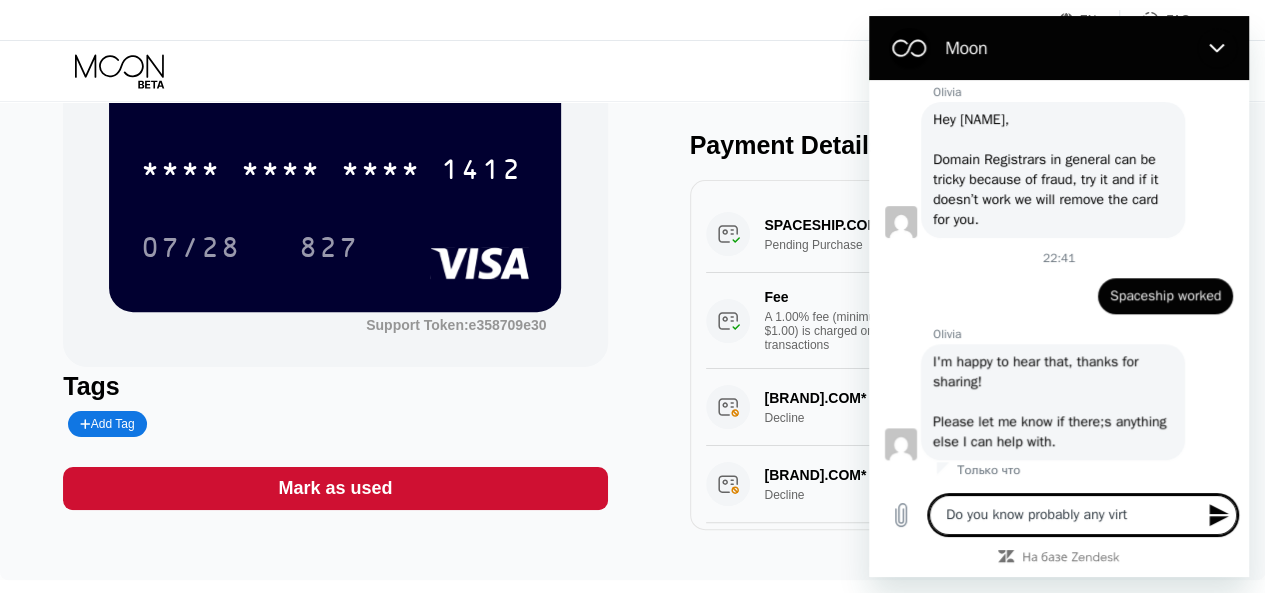 type on "Do you know probably any virtu" 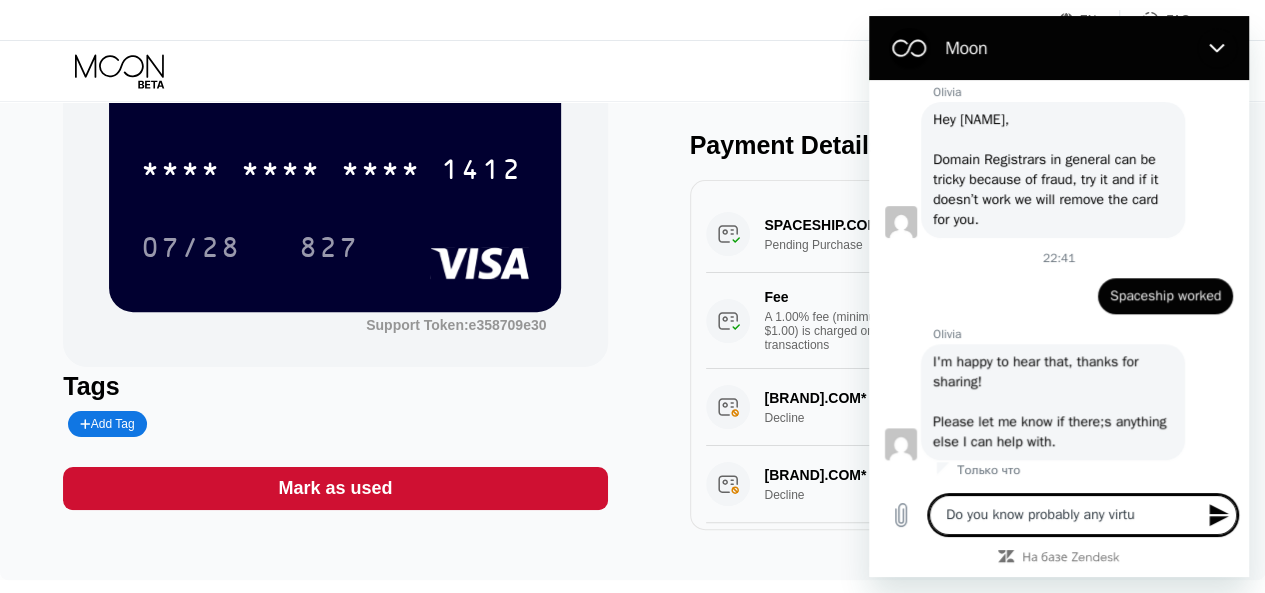 type on "Do you know probably any virtua" 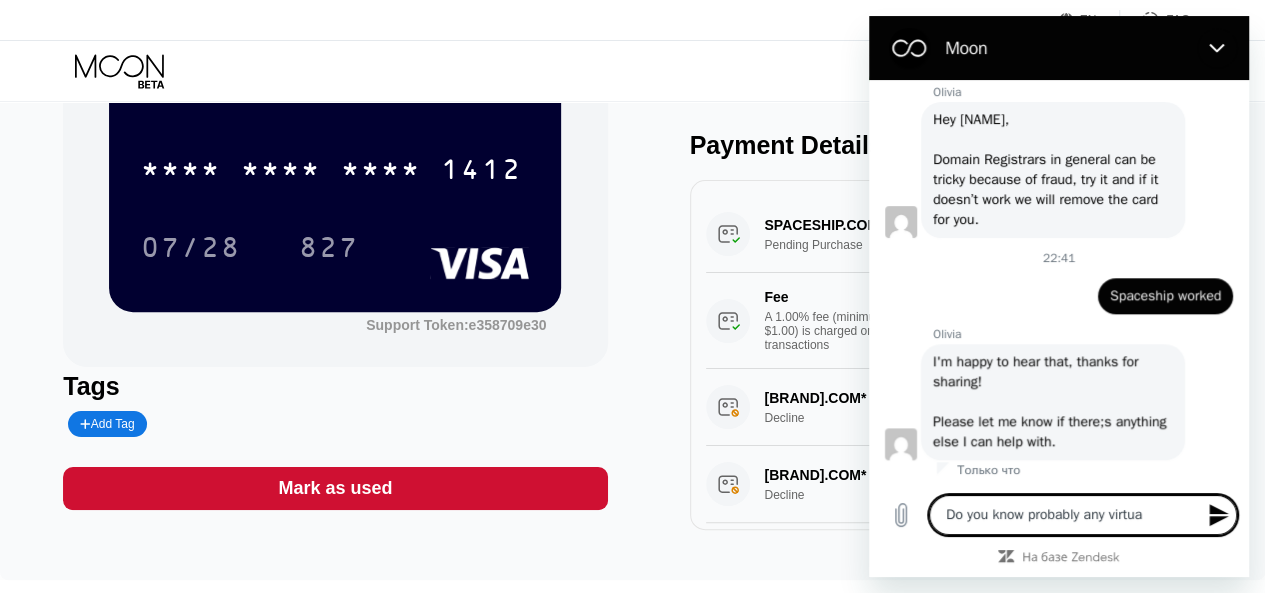 type on "Do you know probably any virtual" 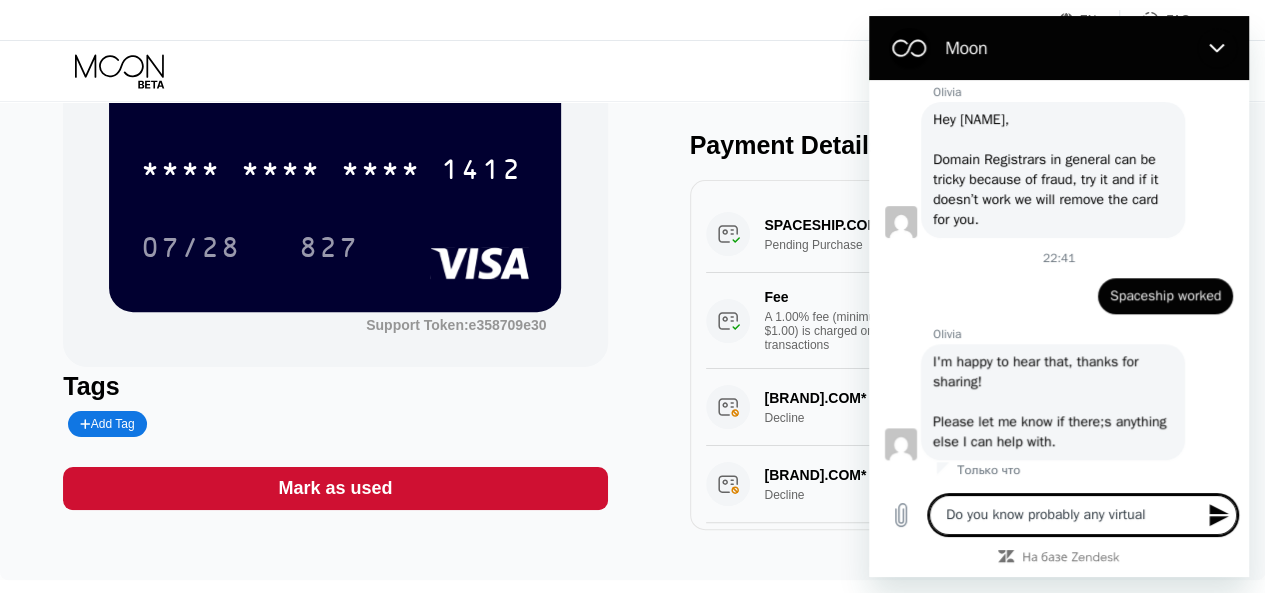 type on "Do you know probably any virtua" 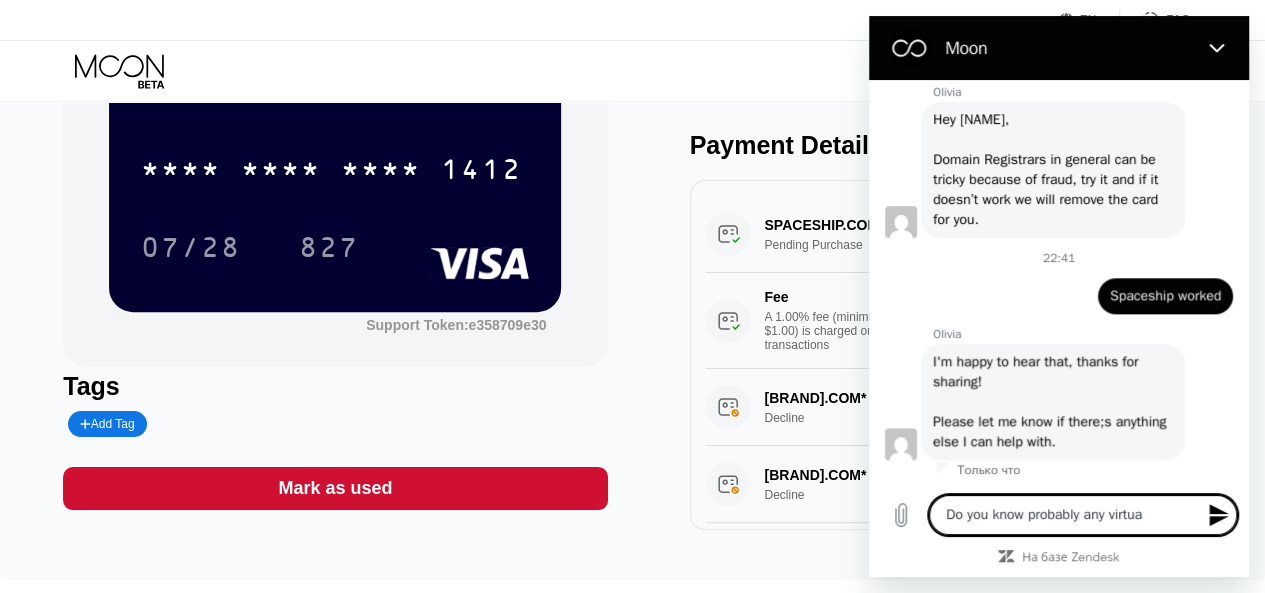 type on "Do you know probably any virtu" 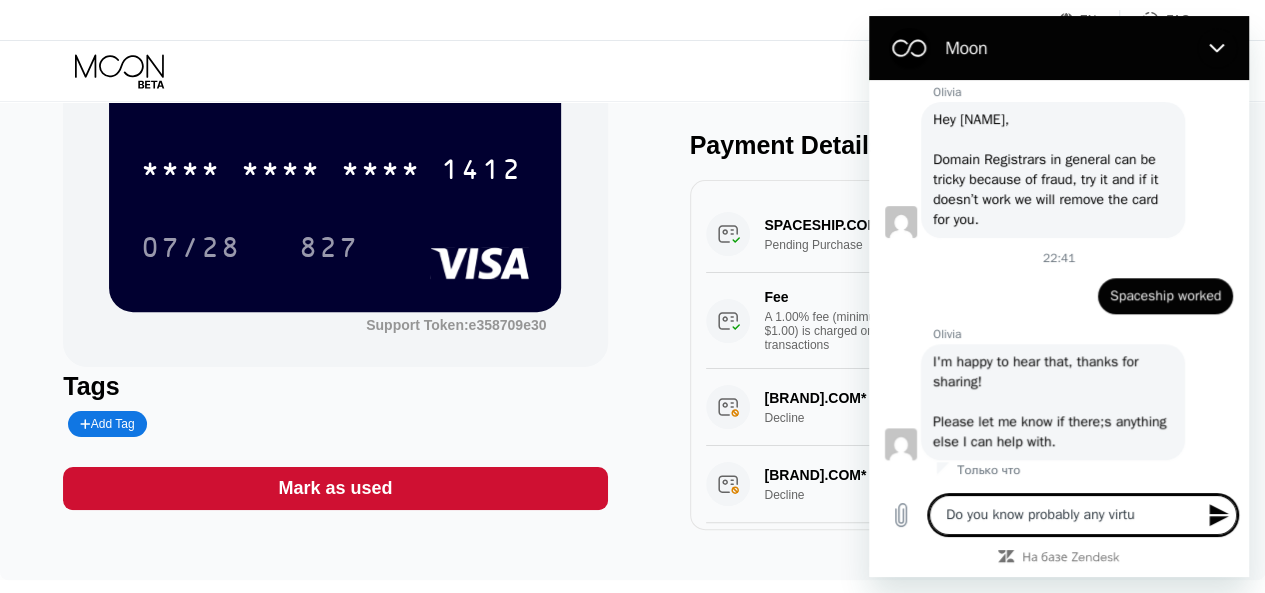 type on "Do you know probably any virt" 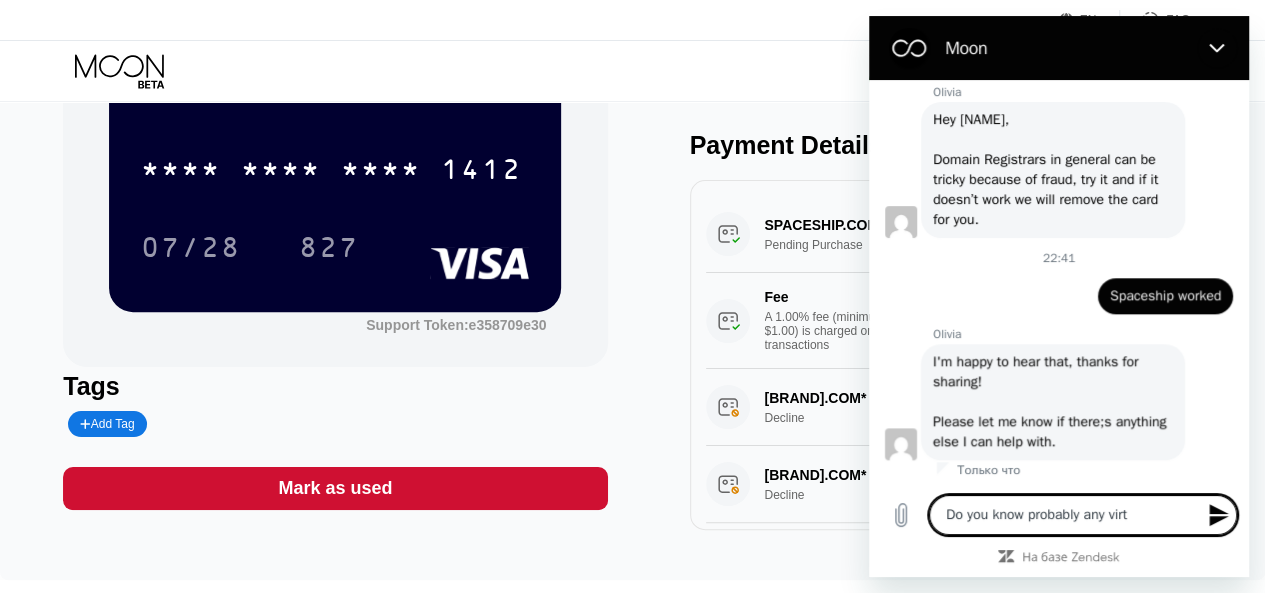 type on "Do you know probably any vir" 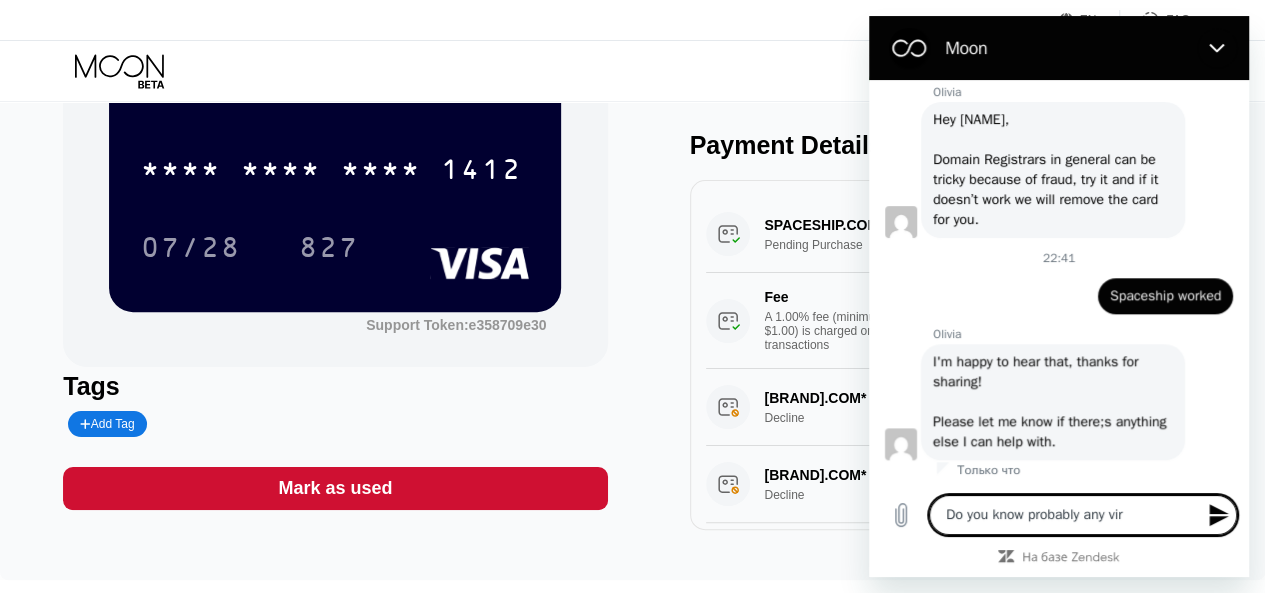 type on "Do you know probably any vi" 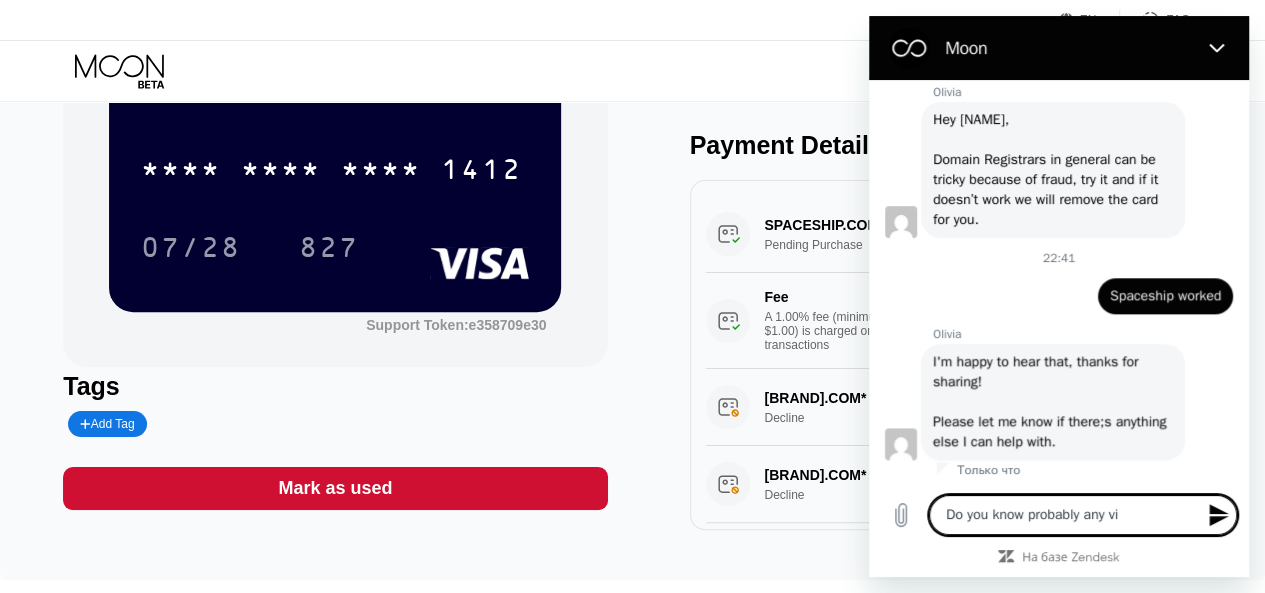 type on "Do you know probably any v" 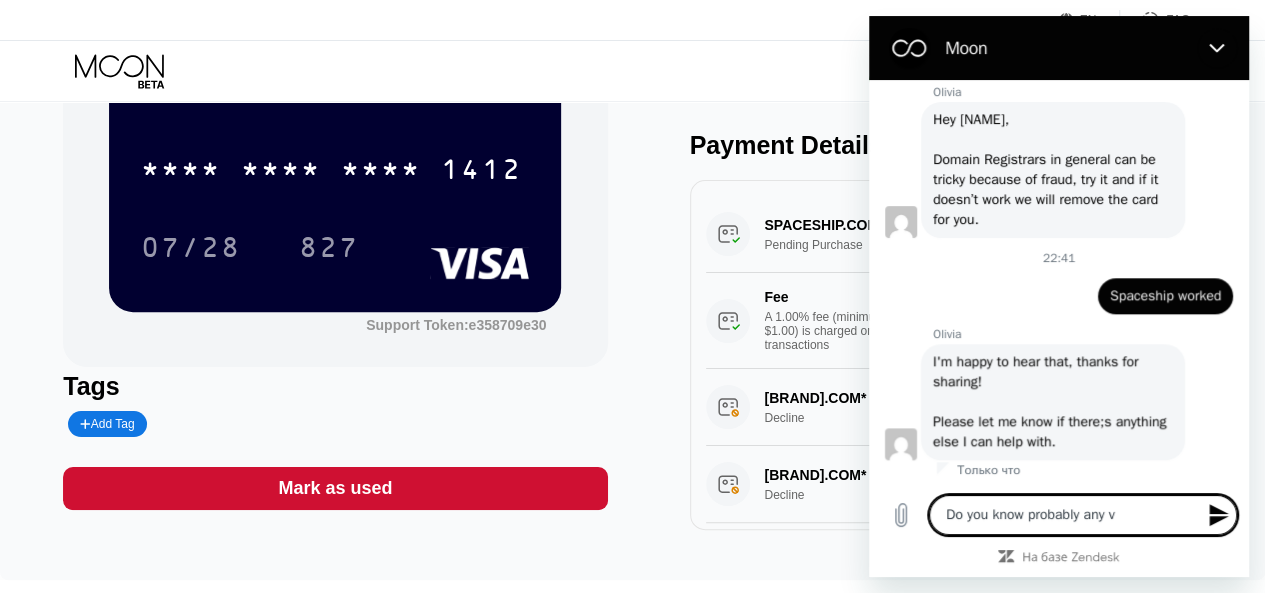 type on "x" 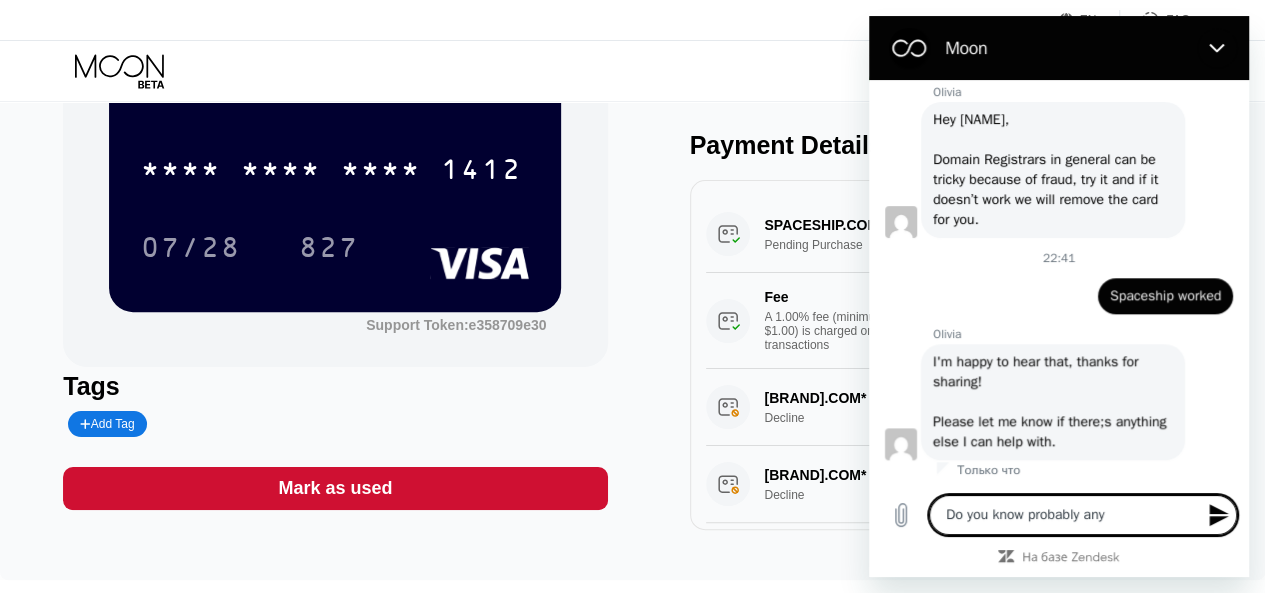 type on "Do you know probably any c" 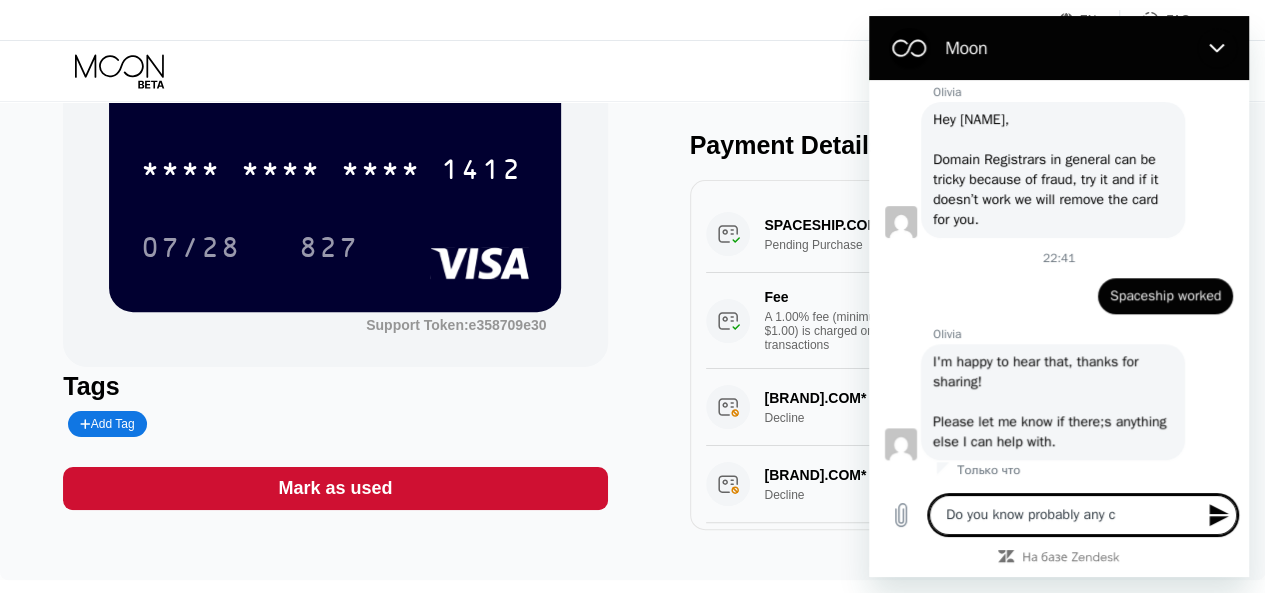 type on "Do you know probably any" 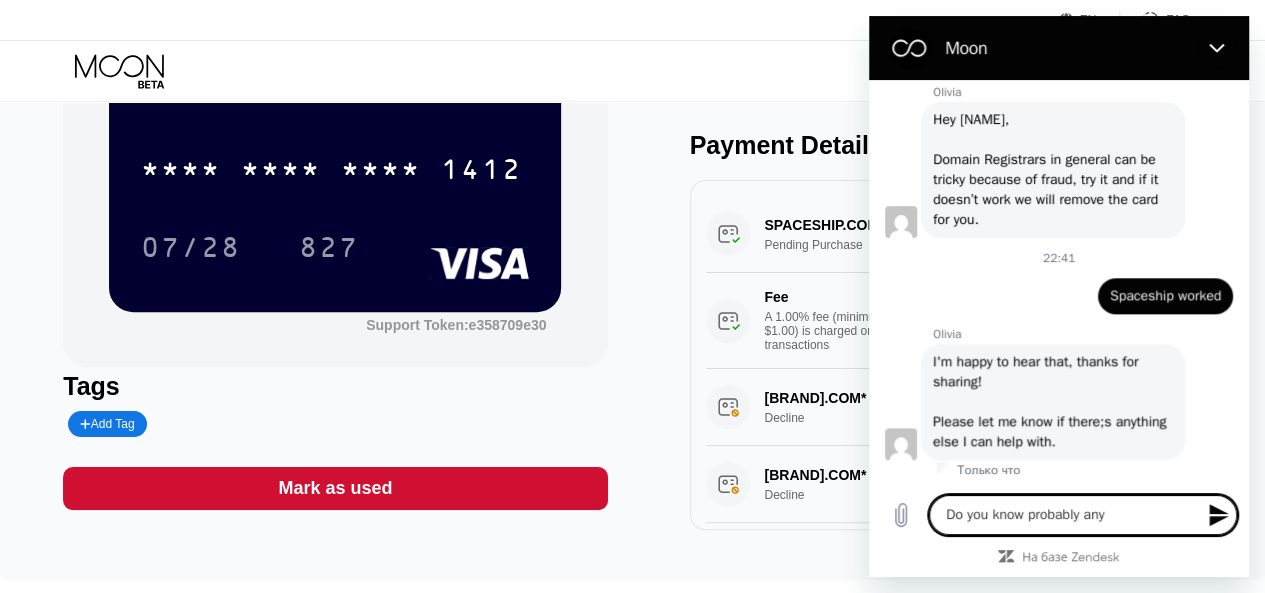 type on "Do you know probably any m" 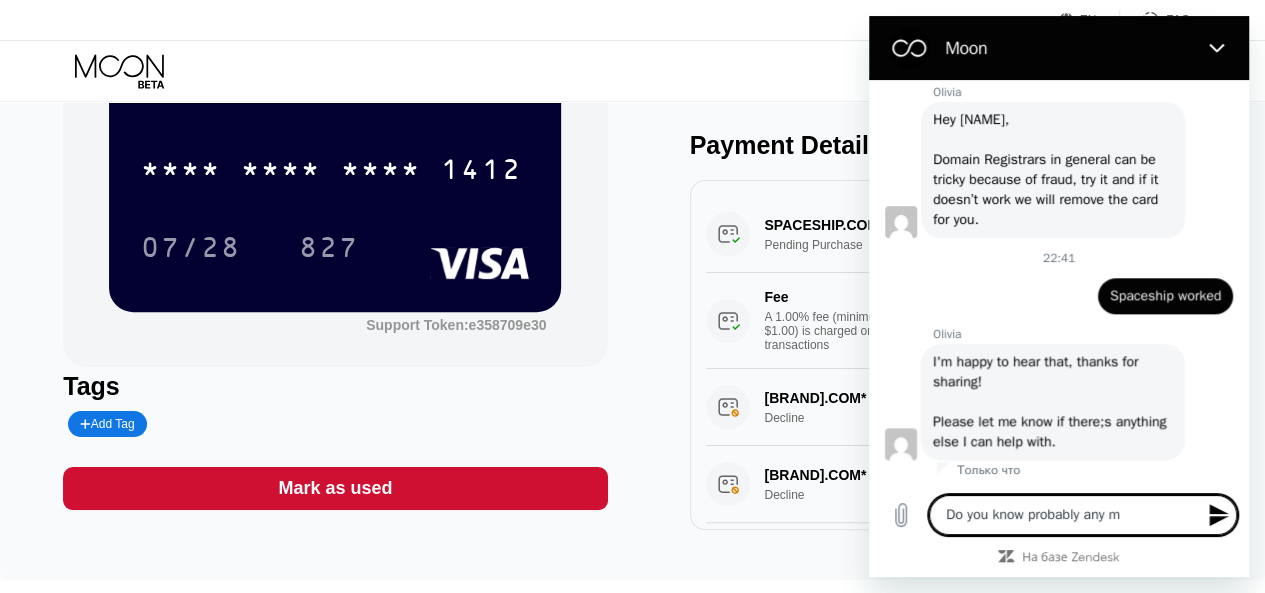 type on "Do you know probably any mo" 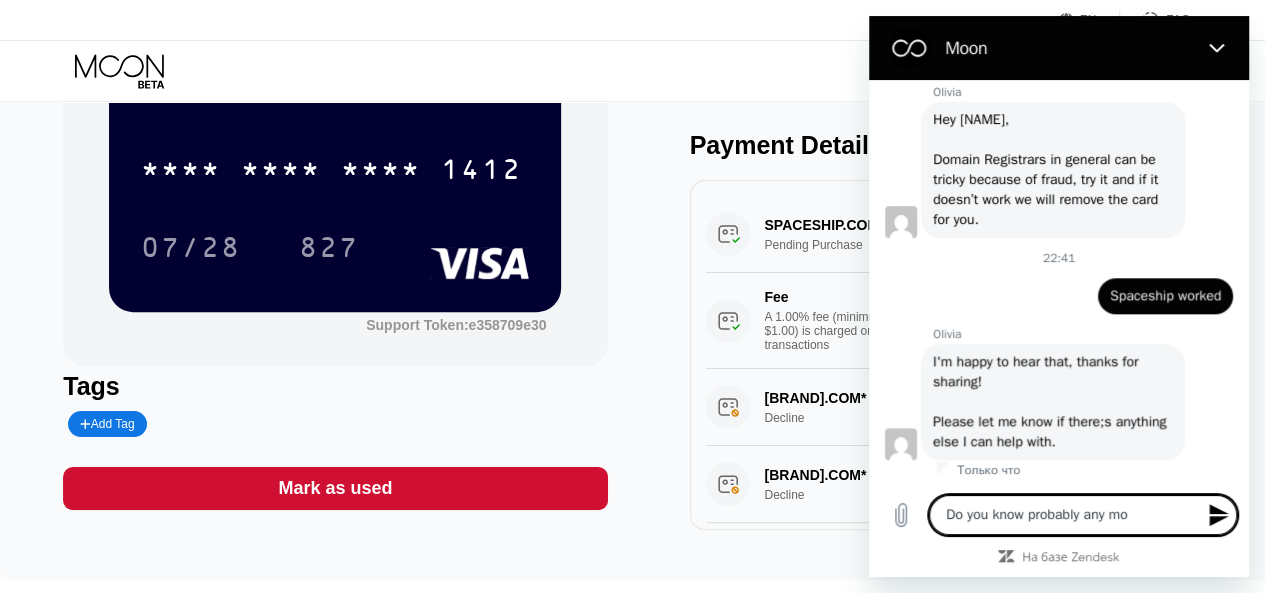 type on "Do you know probably any mob" 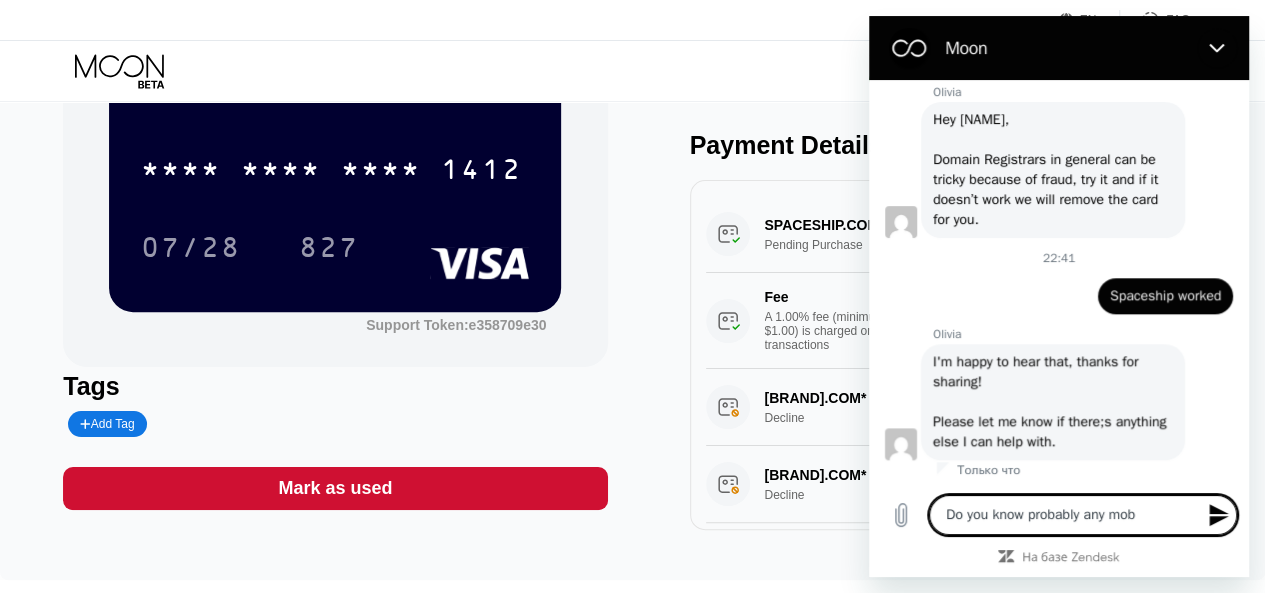 type on "Do you know probably any mobi" 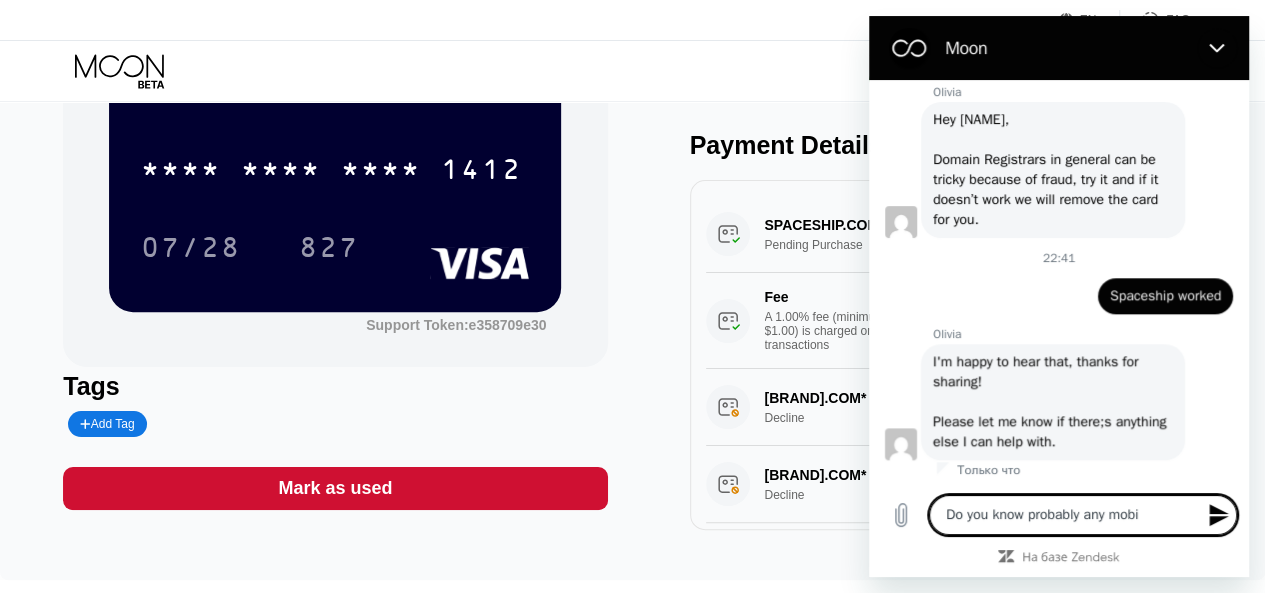 type on "Do you know probably any mobil" 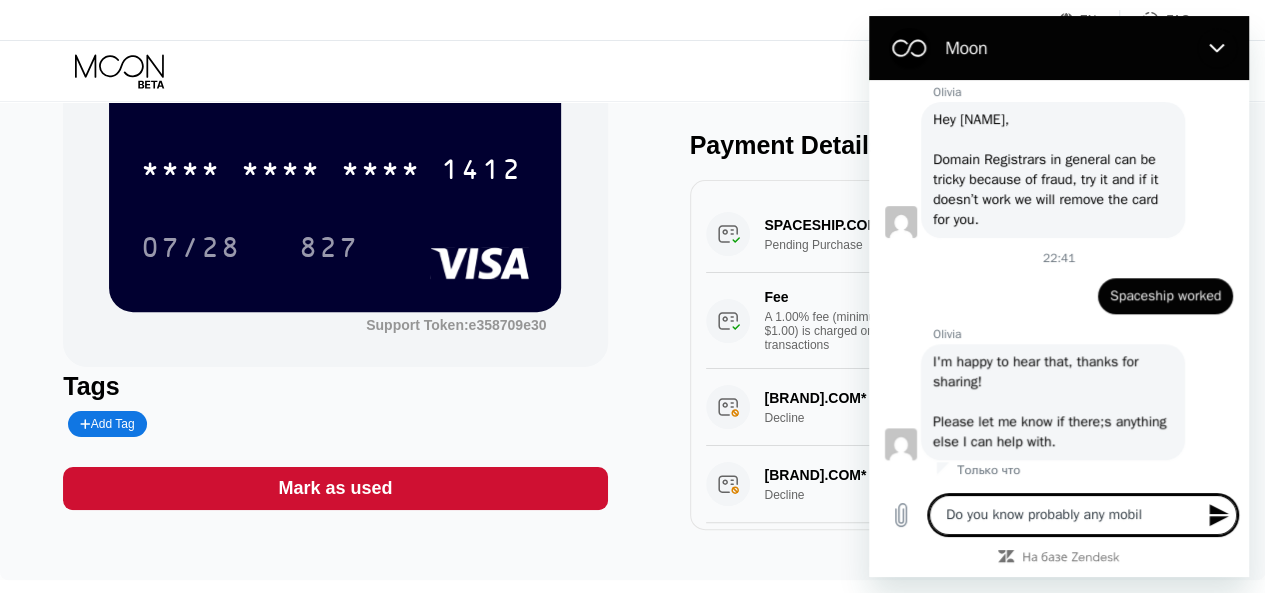 type on "Do you know probably any mobile" 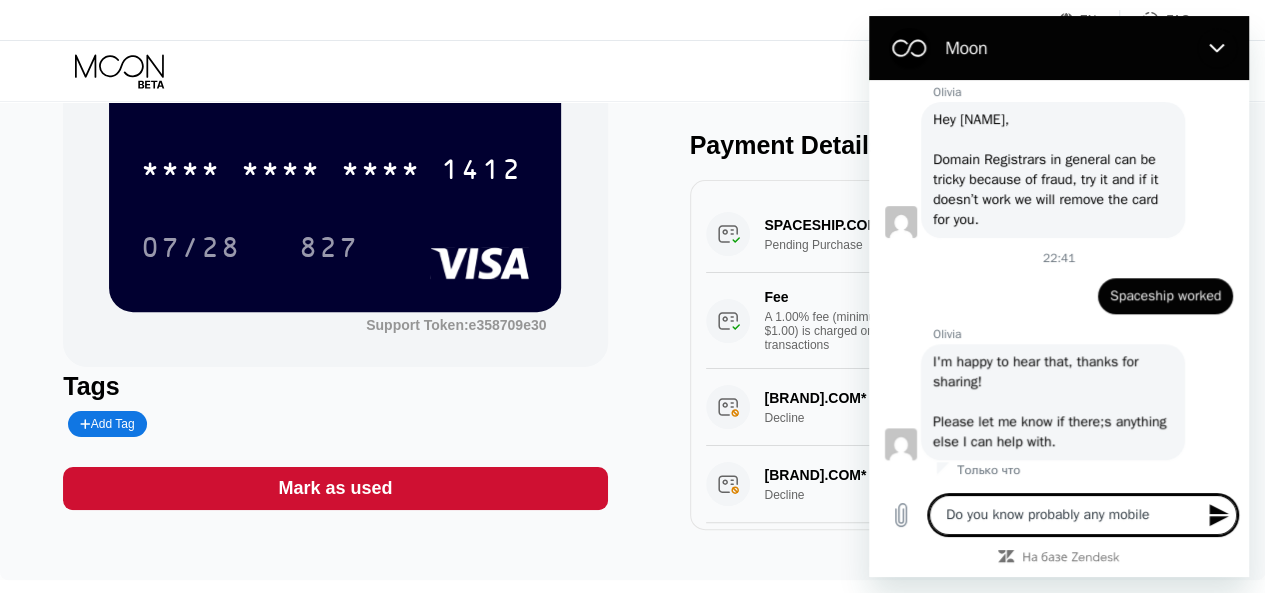 type on "Do you know probably any mobile" 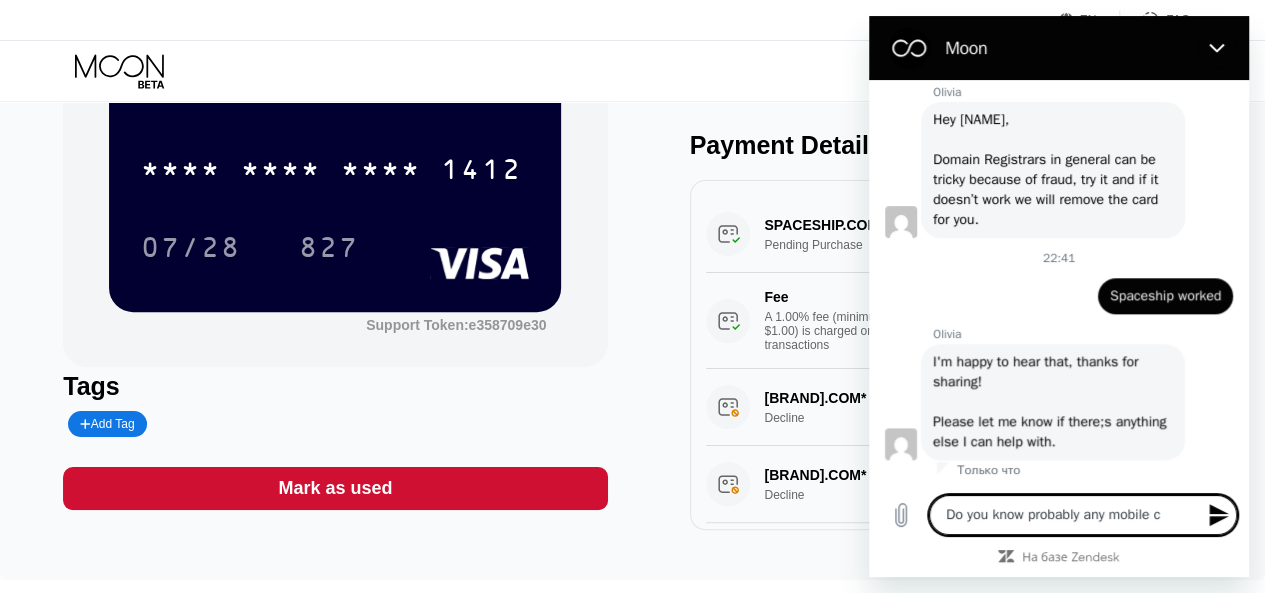 type on "Do you know probably any mobile ca" 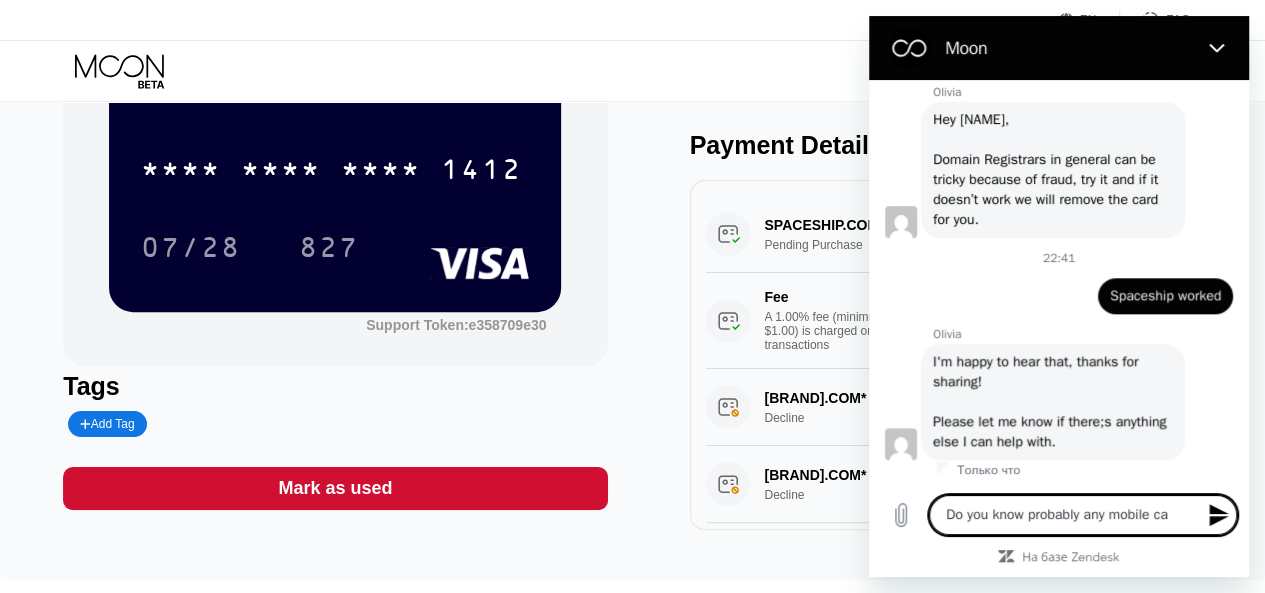 type on "Do you know probably any mobile car" 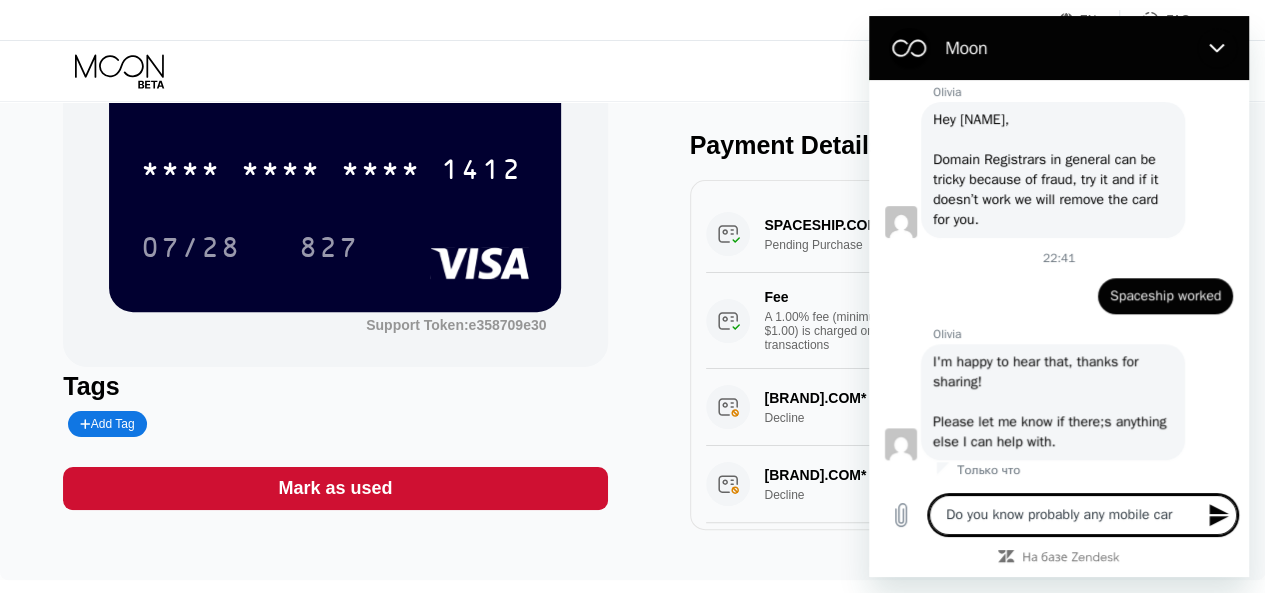 type 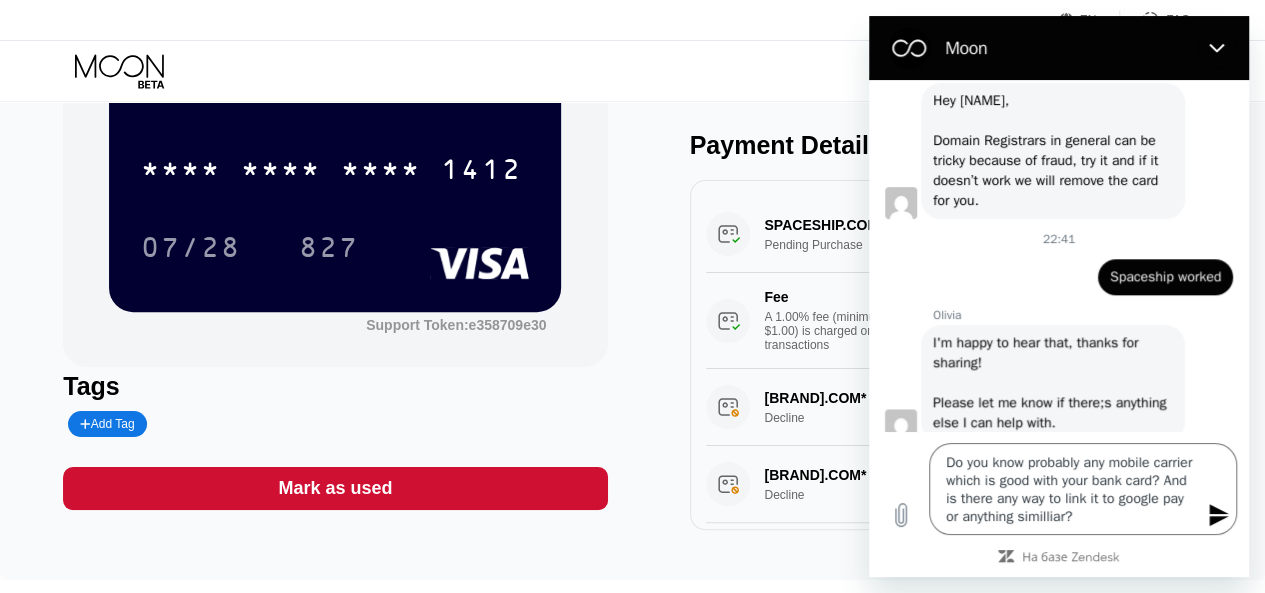scroll, scrollTop: 991, scrollLeft: 0, axis: vertical 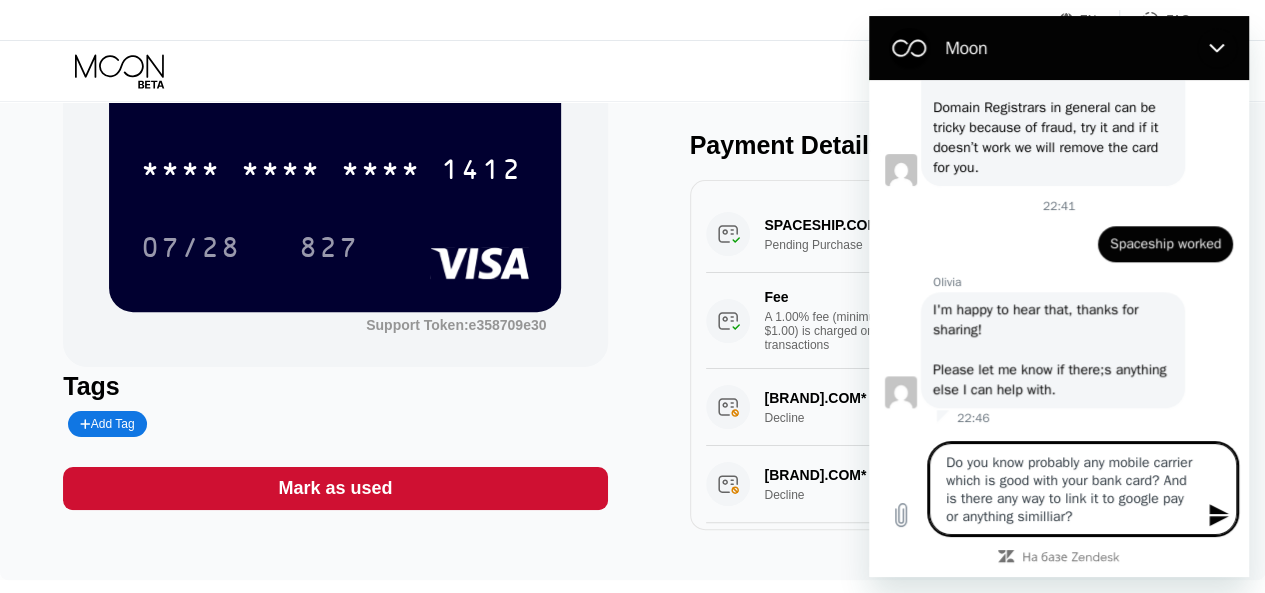 drag, startPoint x: 1151, startPoint y: 522, endPoint x: 864, endPoint y: 401, distance: 311.4643 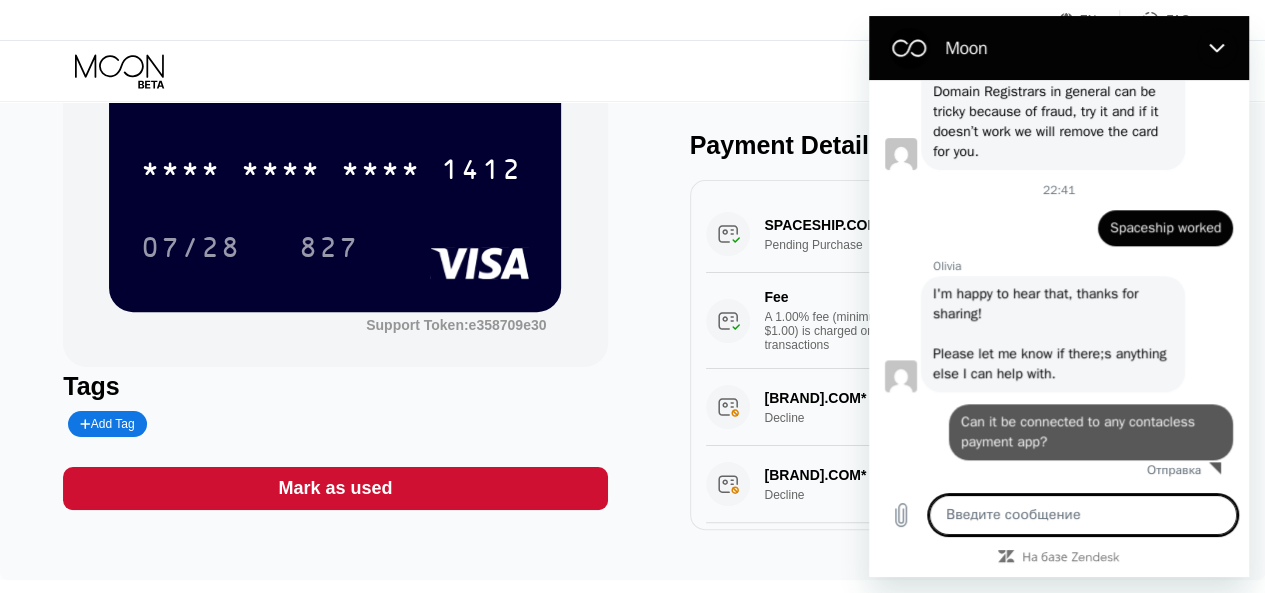 scroll, scrollTop: 1007, scrollLeft: 0, axis: vertical 